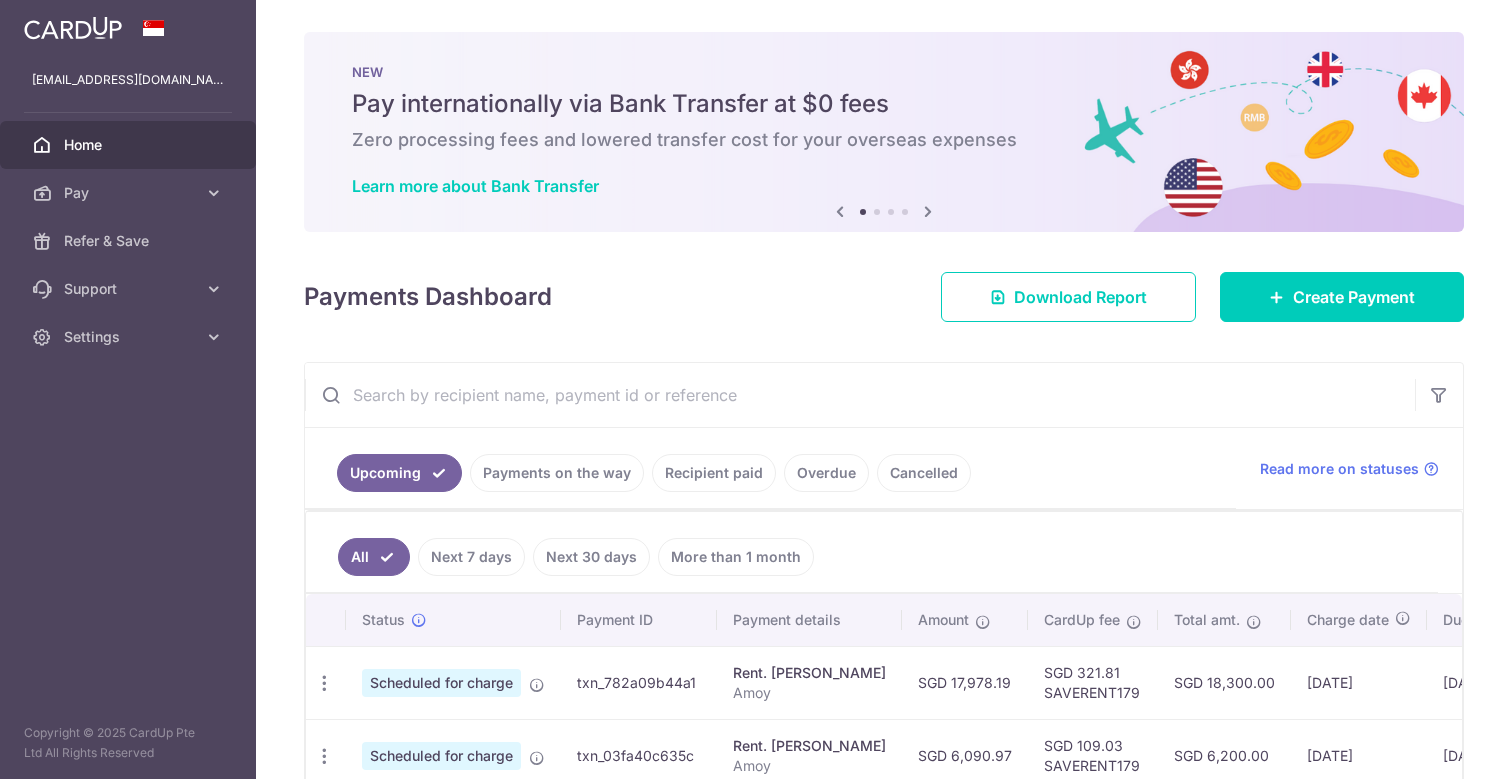 scroll, scrollTop: 0, scrollLeft: 0, axis: both 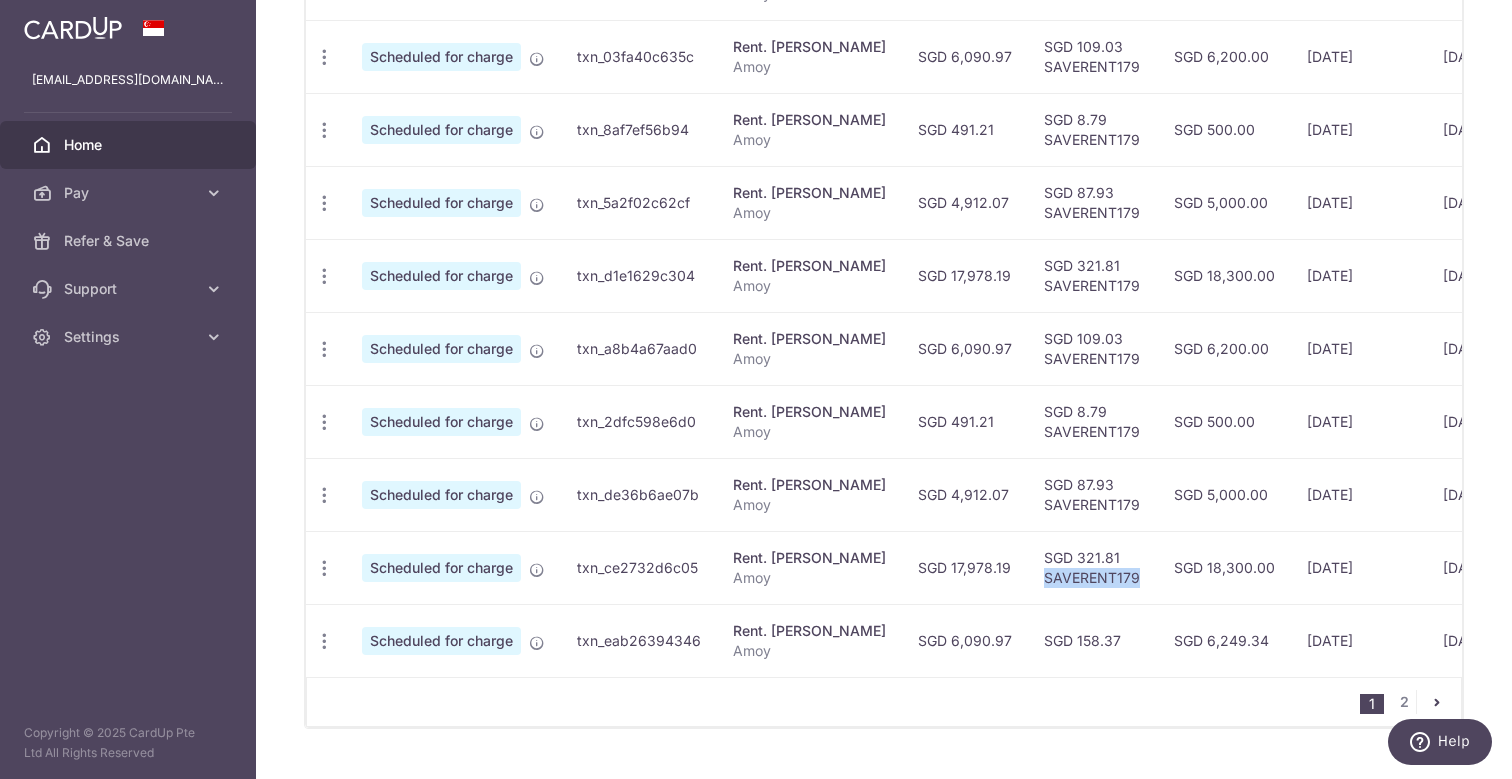 drag, startPoint x: 1044, startPoint y: 581, endPoint x: 1146, endPoint y: 568, distance: 102.825096 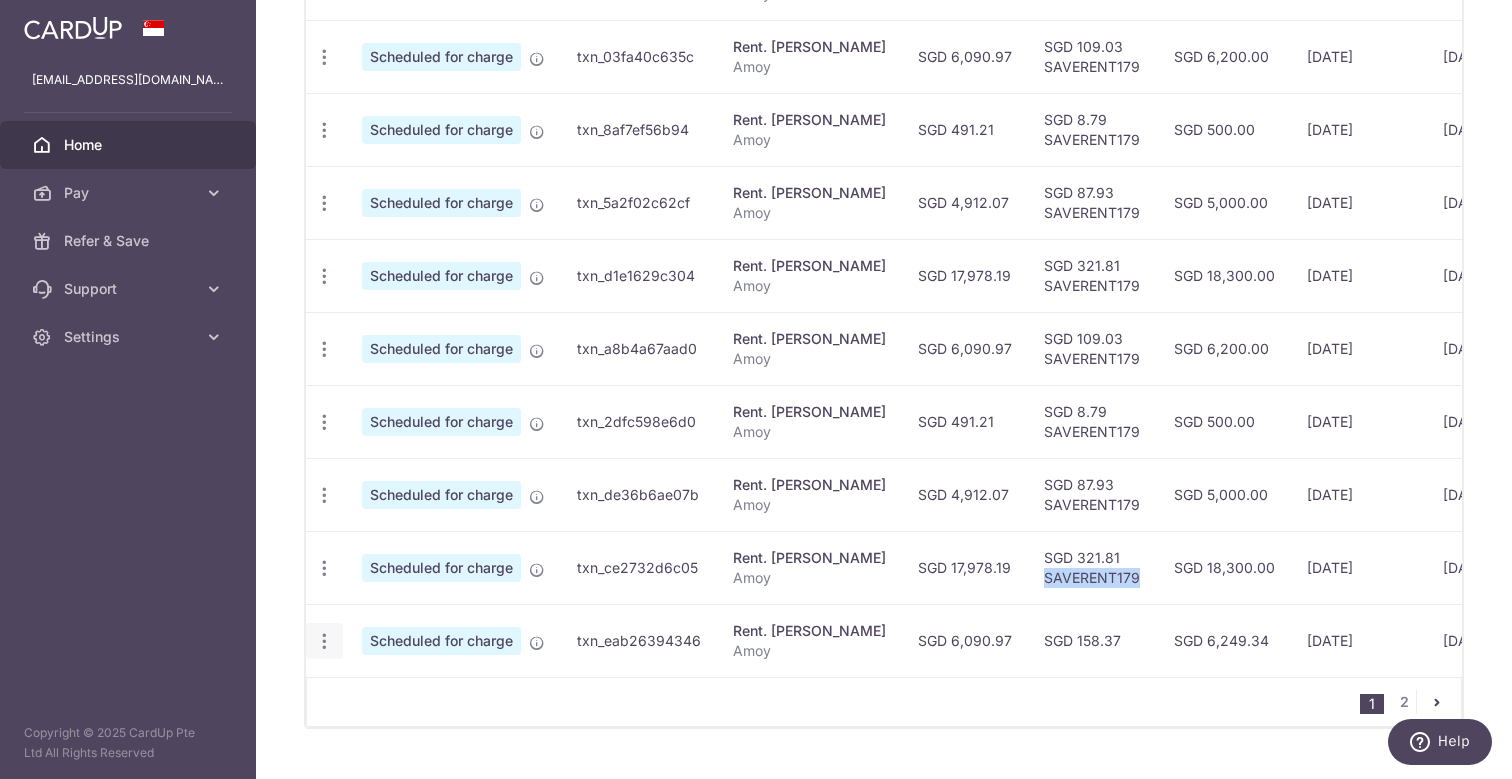 click at bounding box center [324, -16] 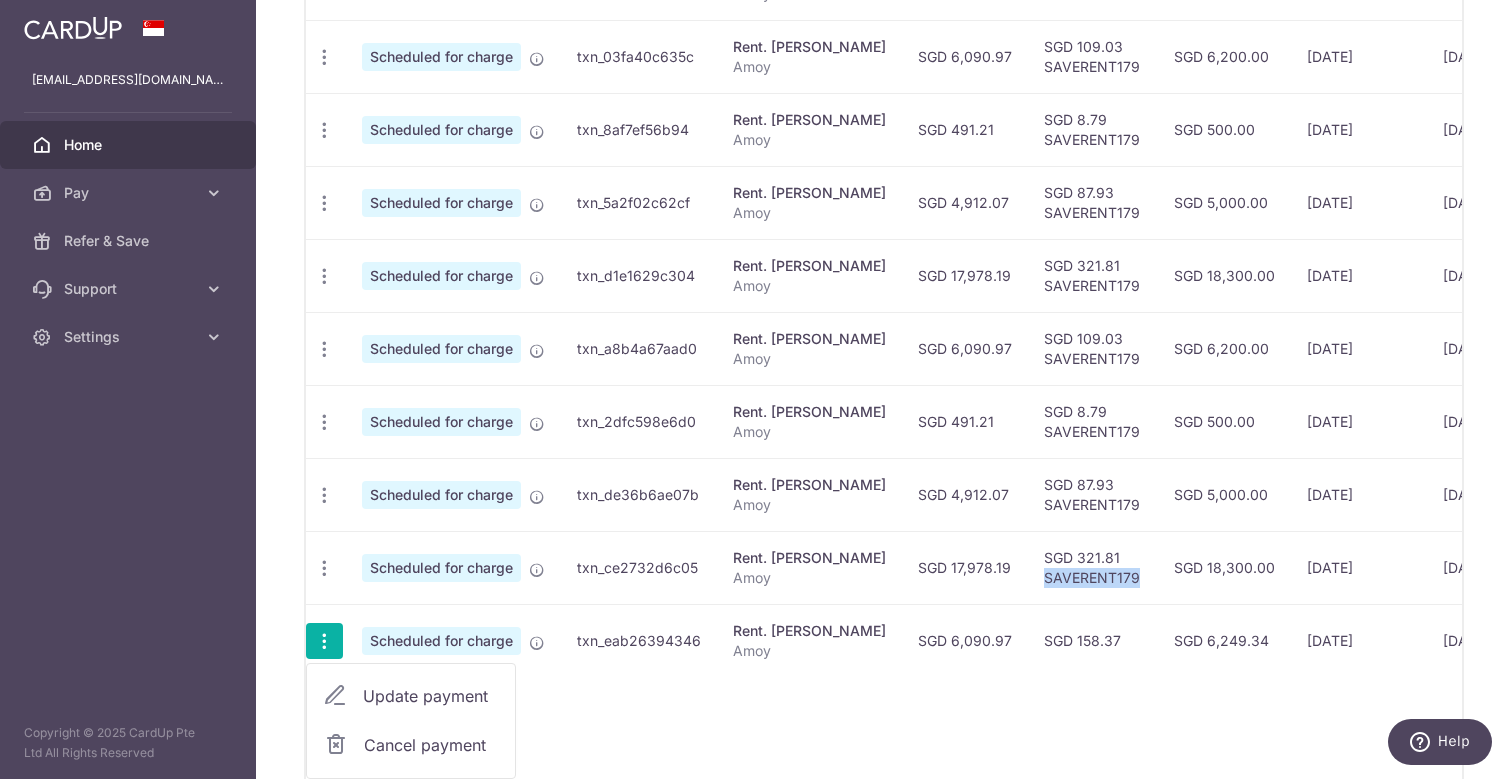 click on "Update payment" at bounding box center (431, 696) 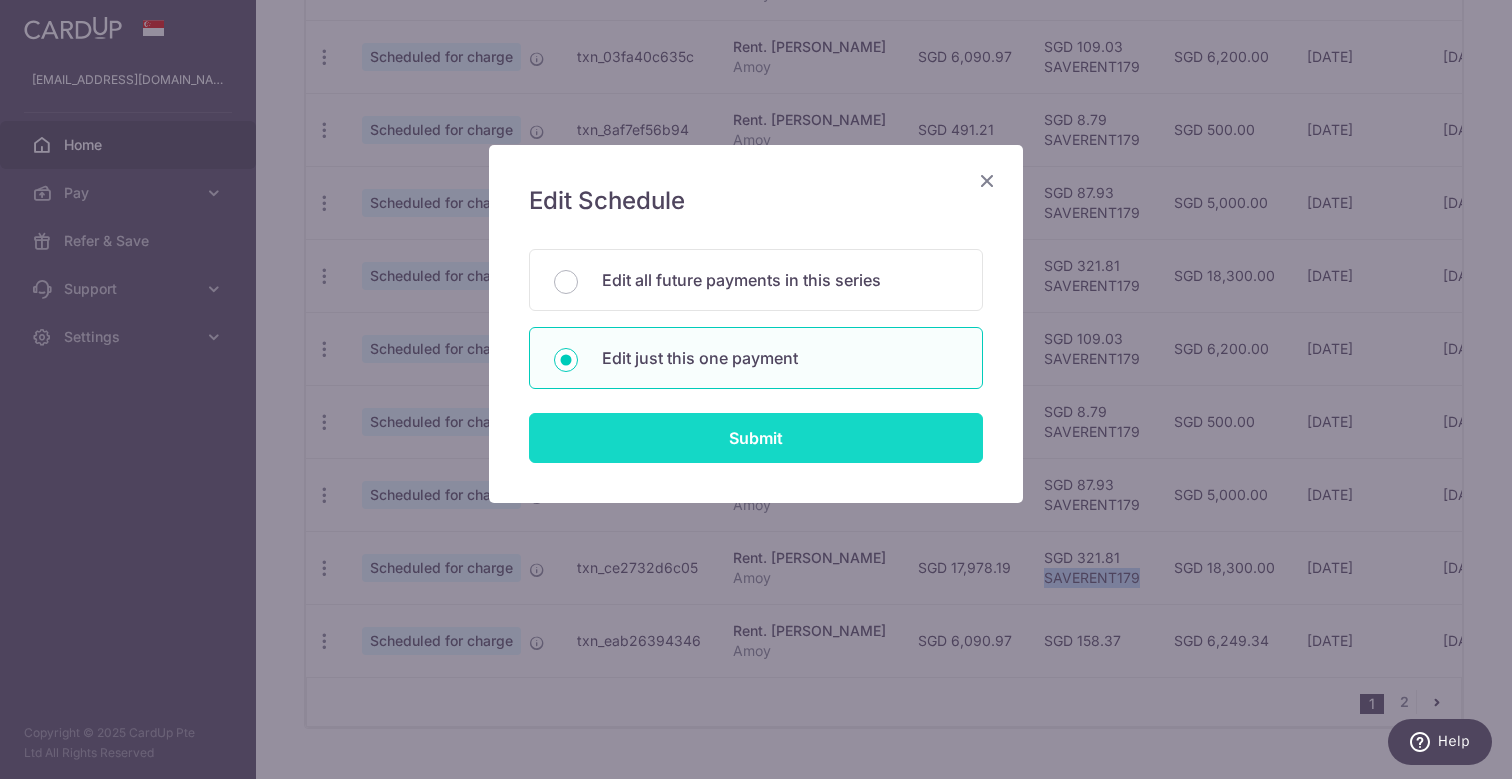 click on "Submit" at bounding box center (756, 438) 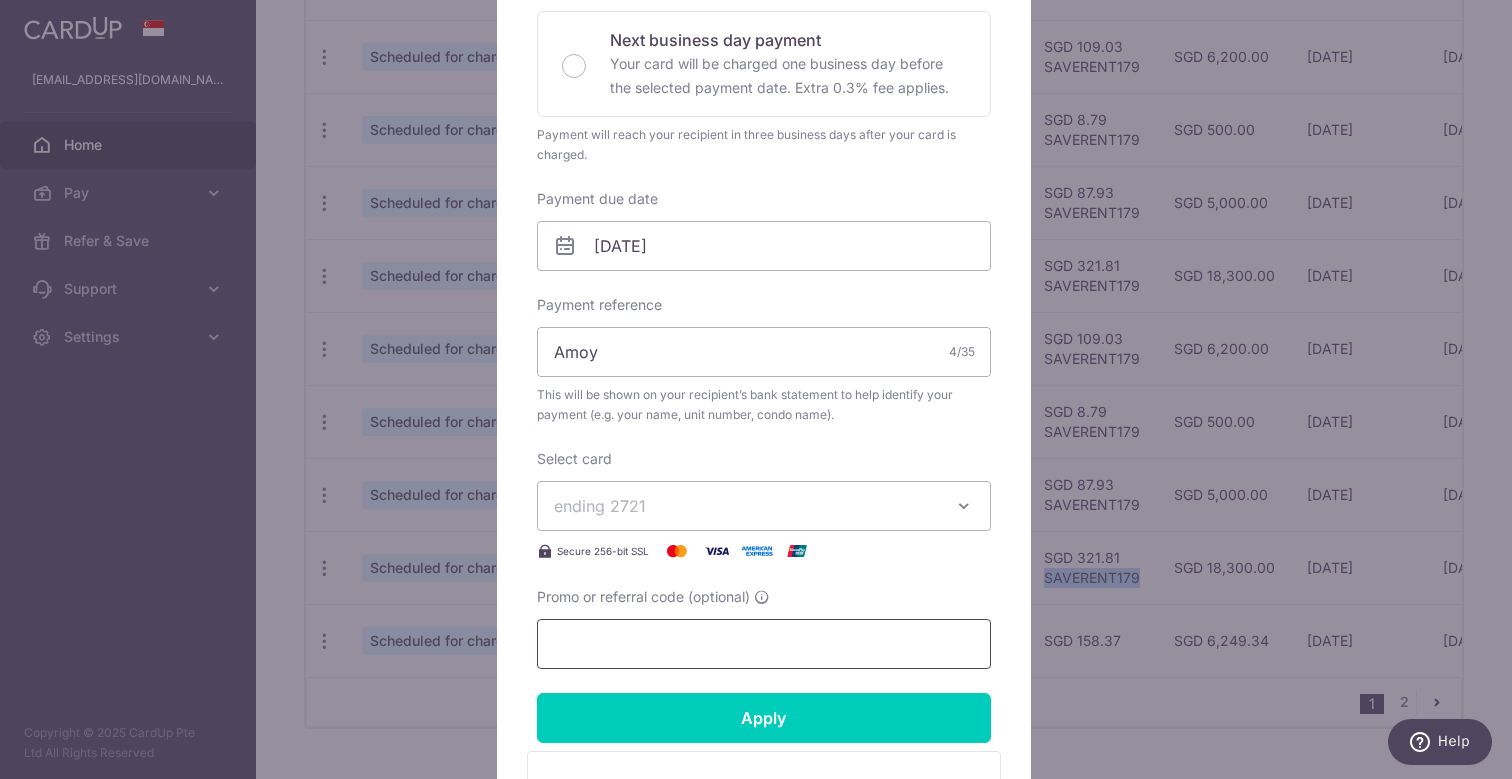 scroll, scrollTop: 565, scrollLeft: 0, axis: vertical 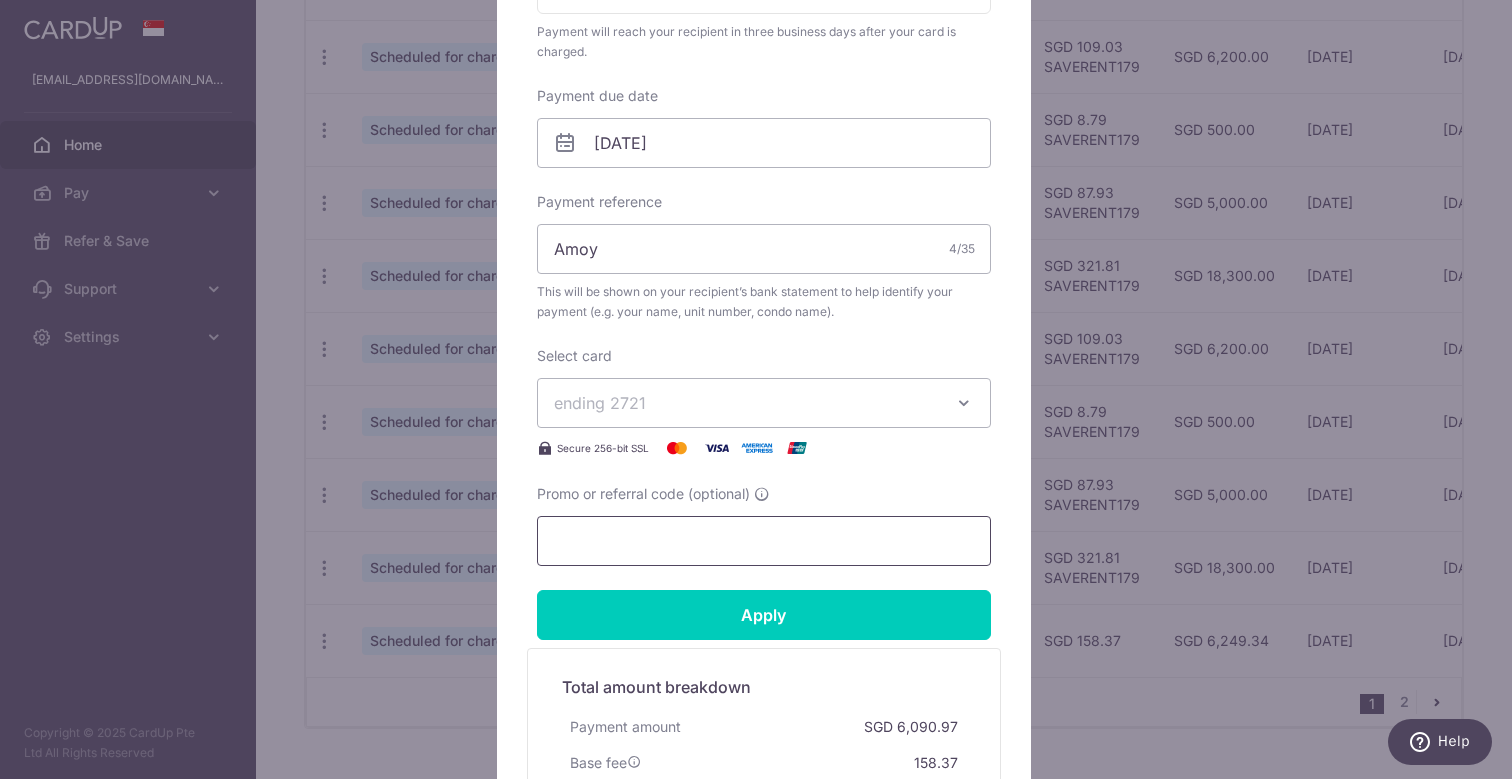 click on "Promo or referral code (optional)" at bounding box center (764, 541) 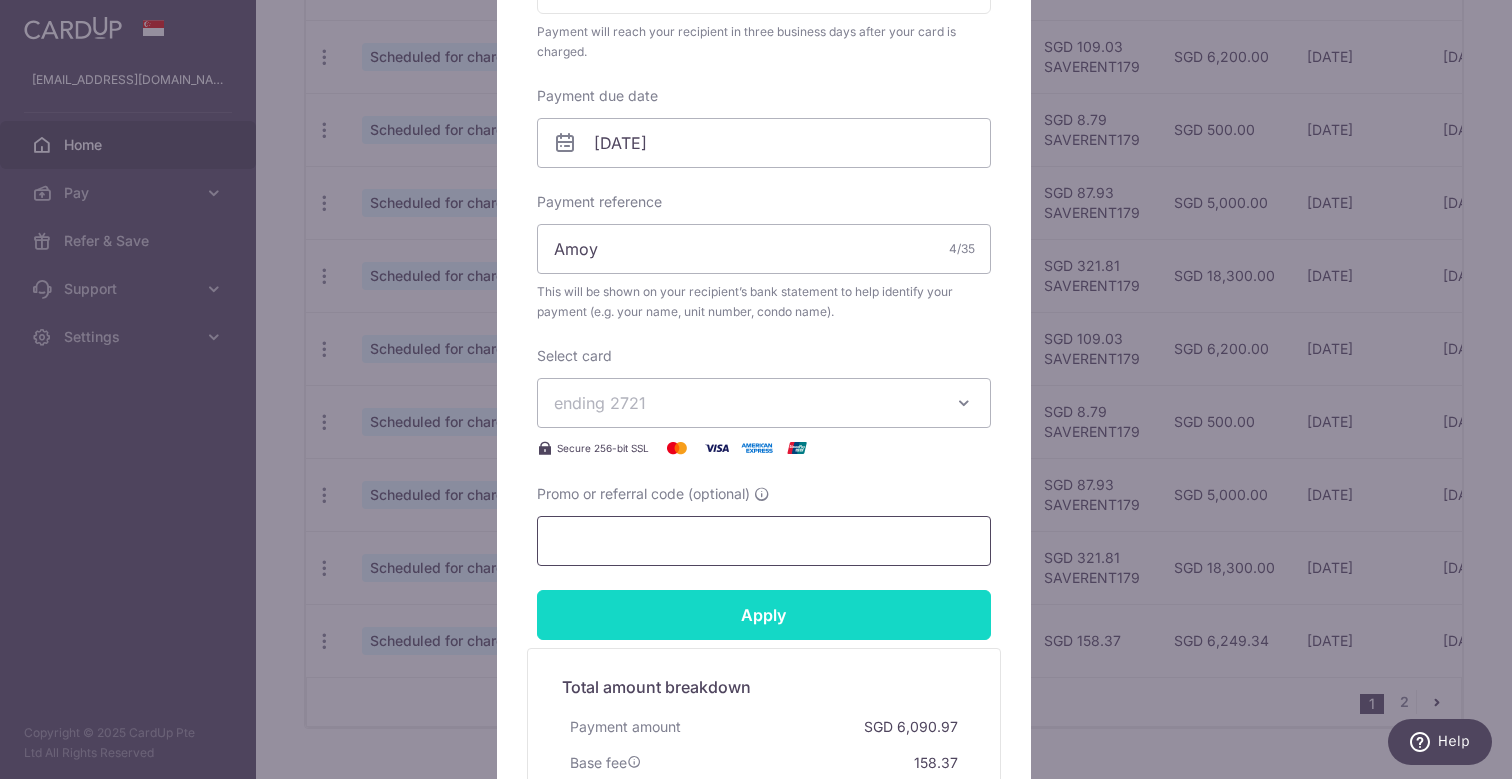 paste on "SAVERENT179" 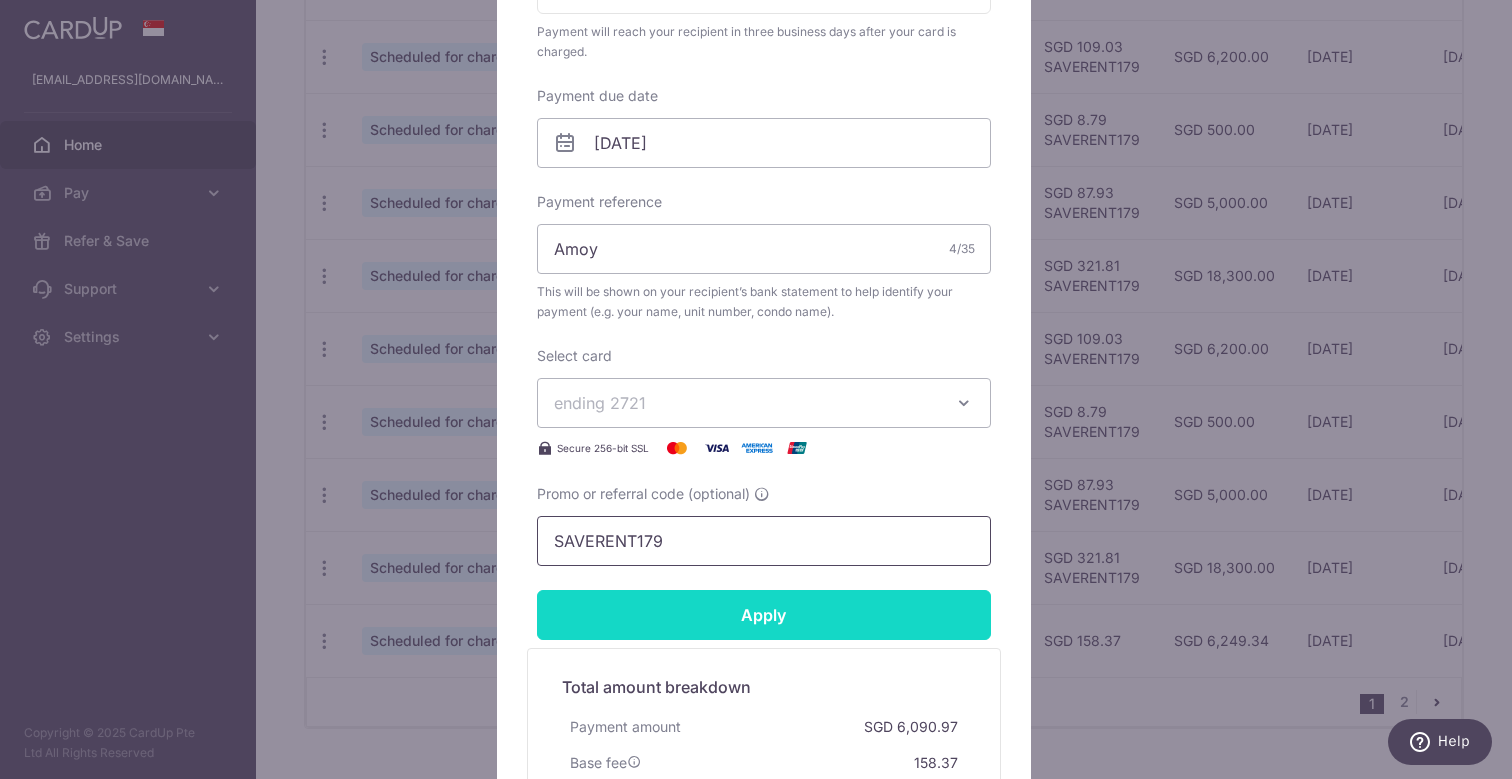 type on "SAVERENT179" 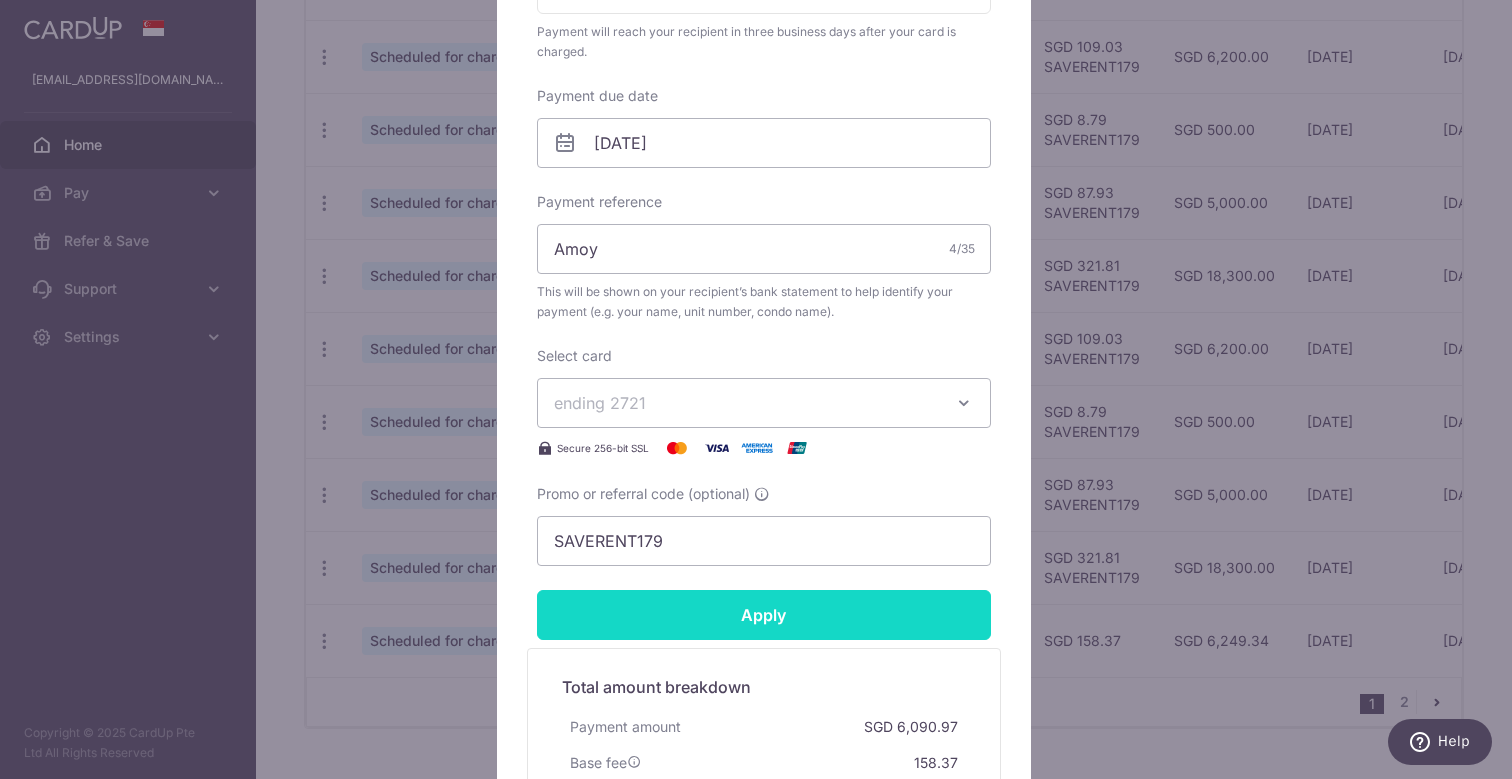 click on "Apply" at bounding box center [764, 615] 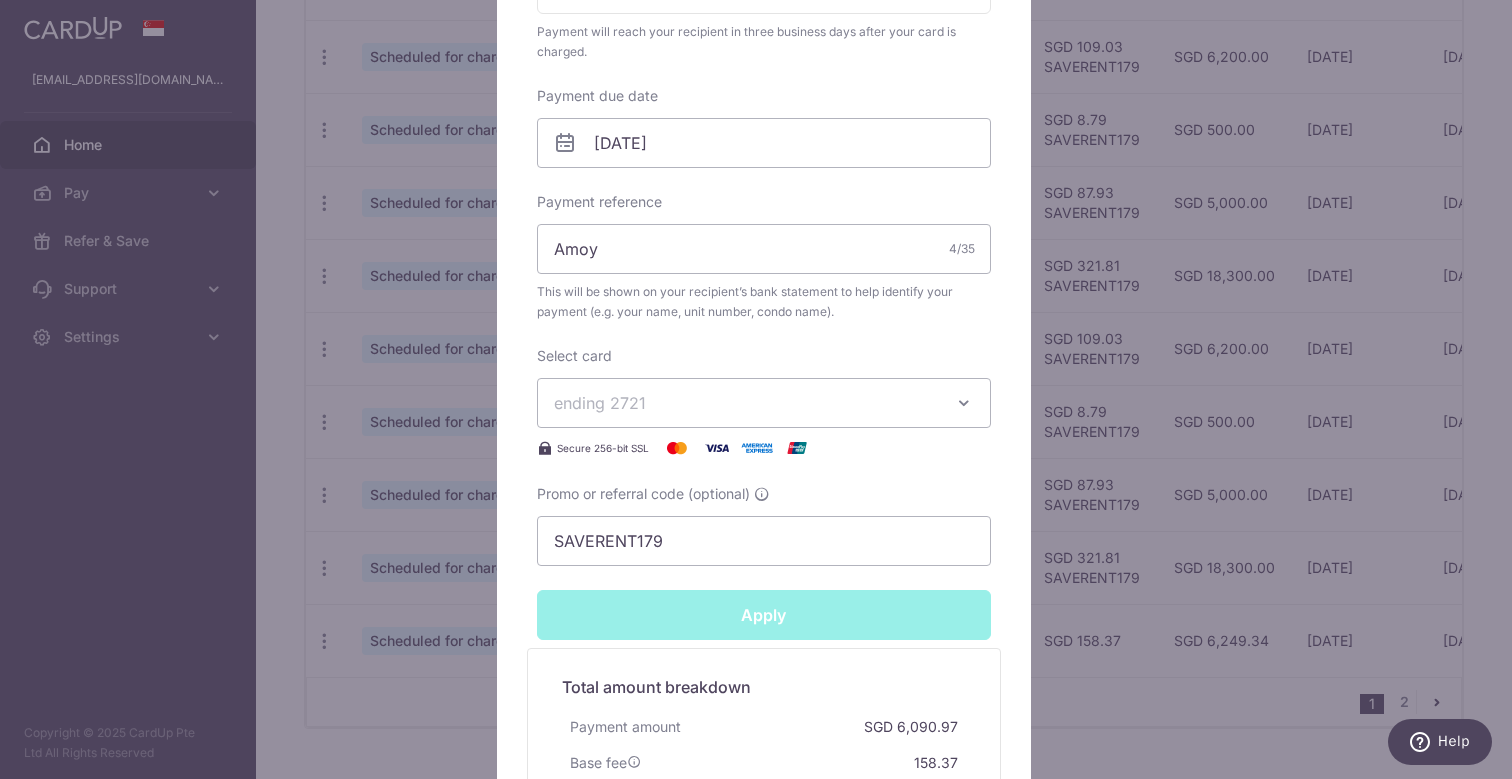 type on "Successfully Applied" 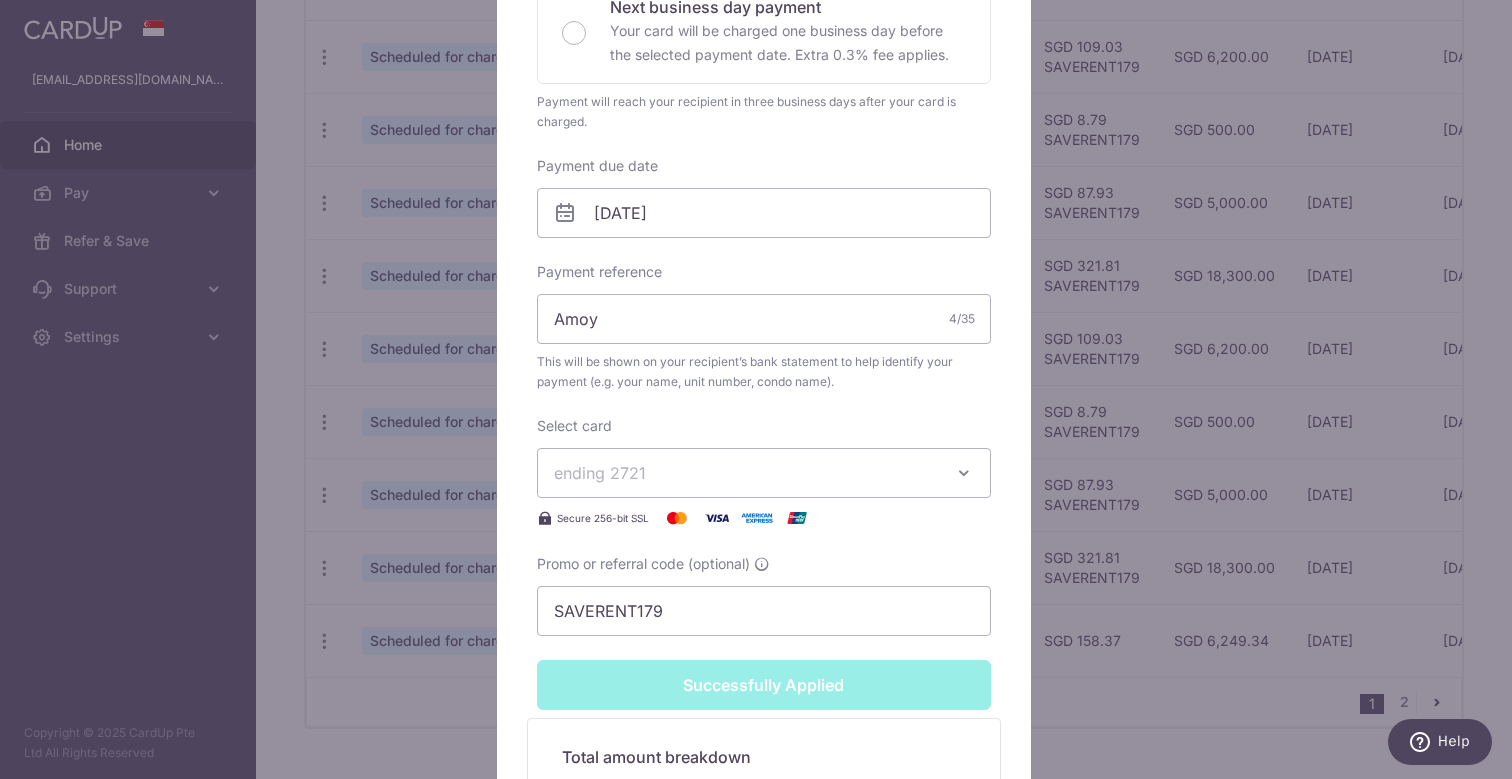 click on "Edit payment
By clicking apply,  you will make changes to all   payments to  Andrew Gunawan  scheduled from
.
By clicking below, you confirm you are editing this payment to  Andrew Gunawan  on
25/10/2025 .
Your payment is updated successfully" at bounding box center (756, 389) 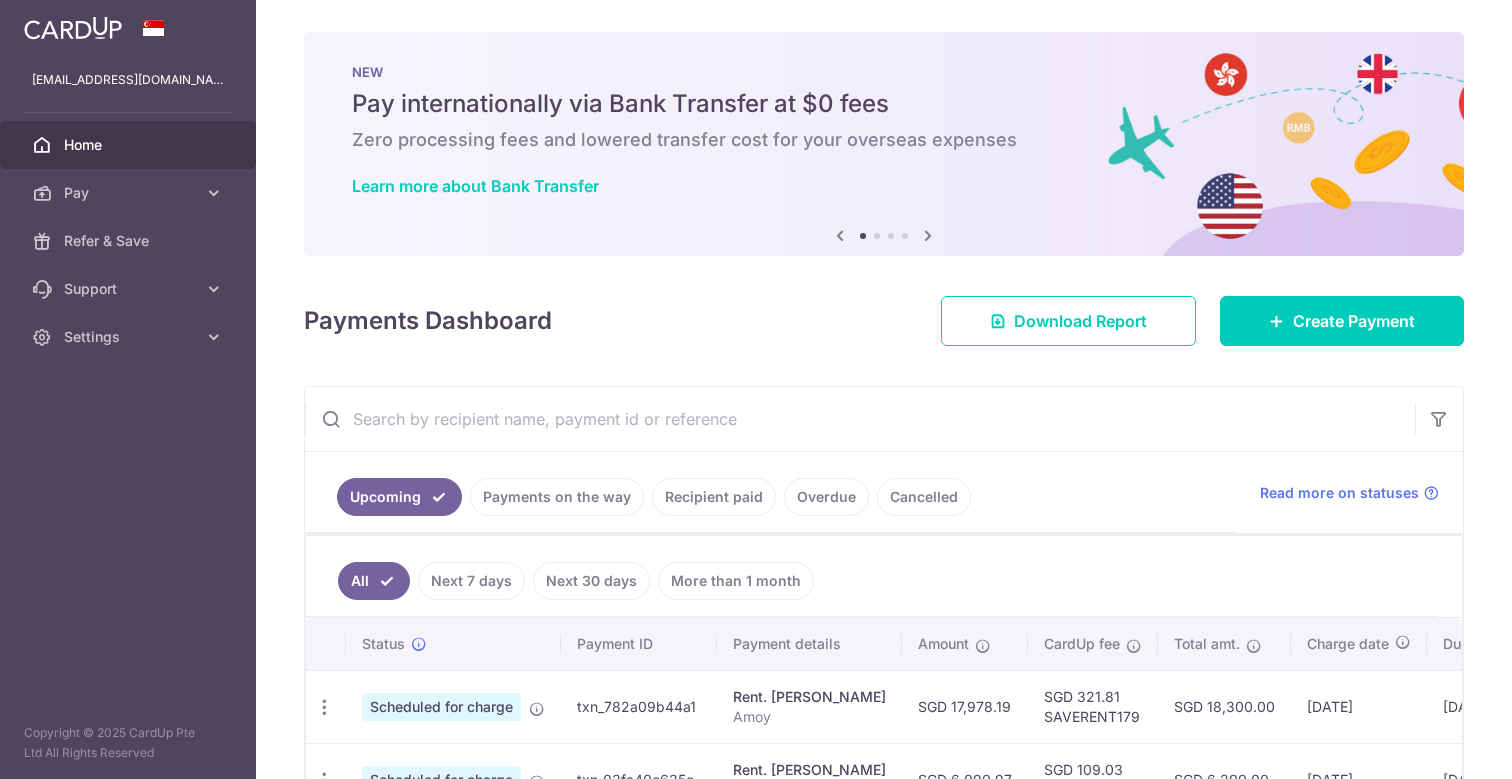 scroll, scrollTop: 0, scrollLeft: 0, axis: both 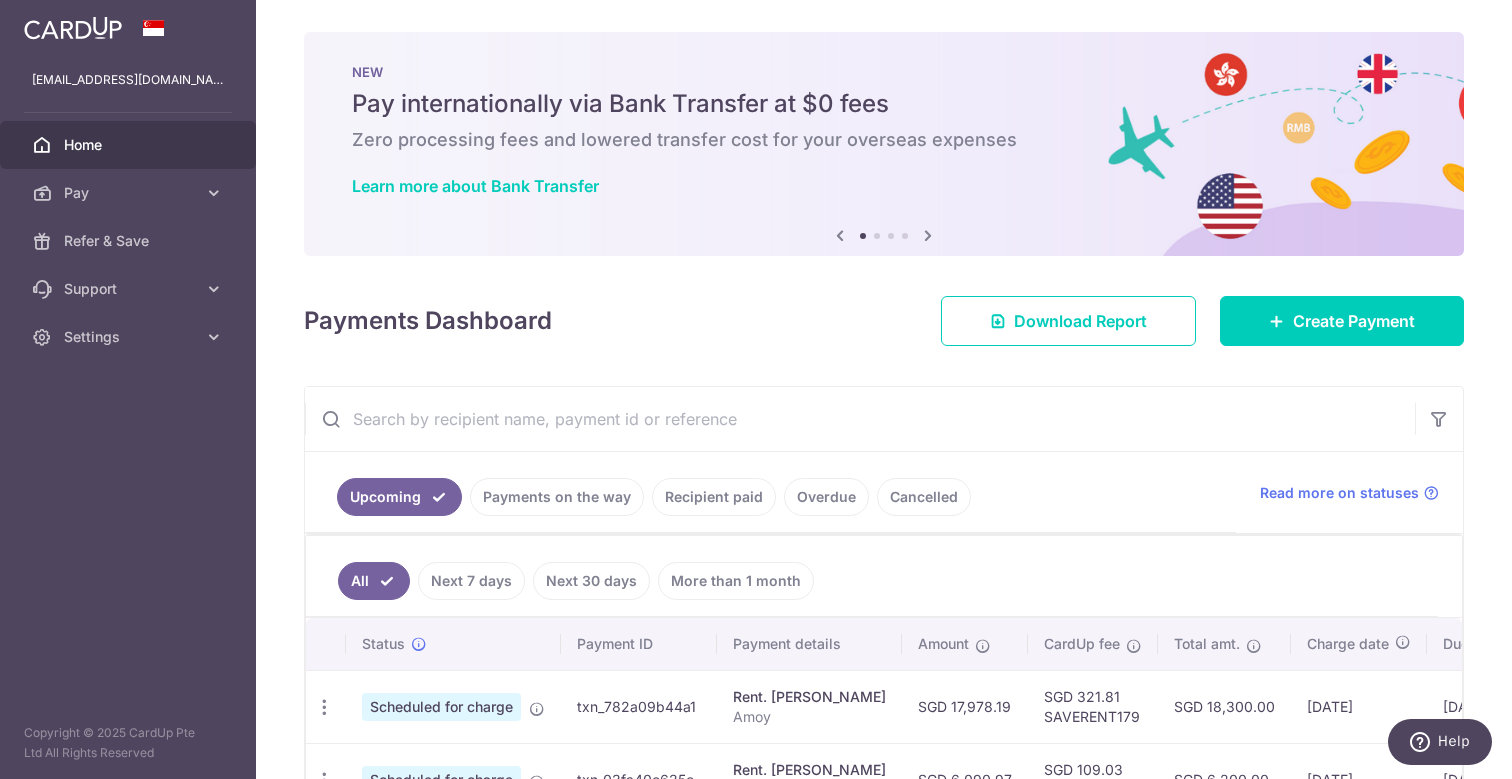 click on "Payments on the way" at bounding box center (557, 497) 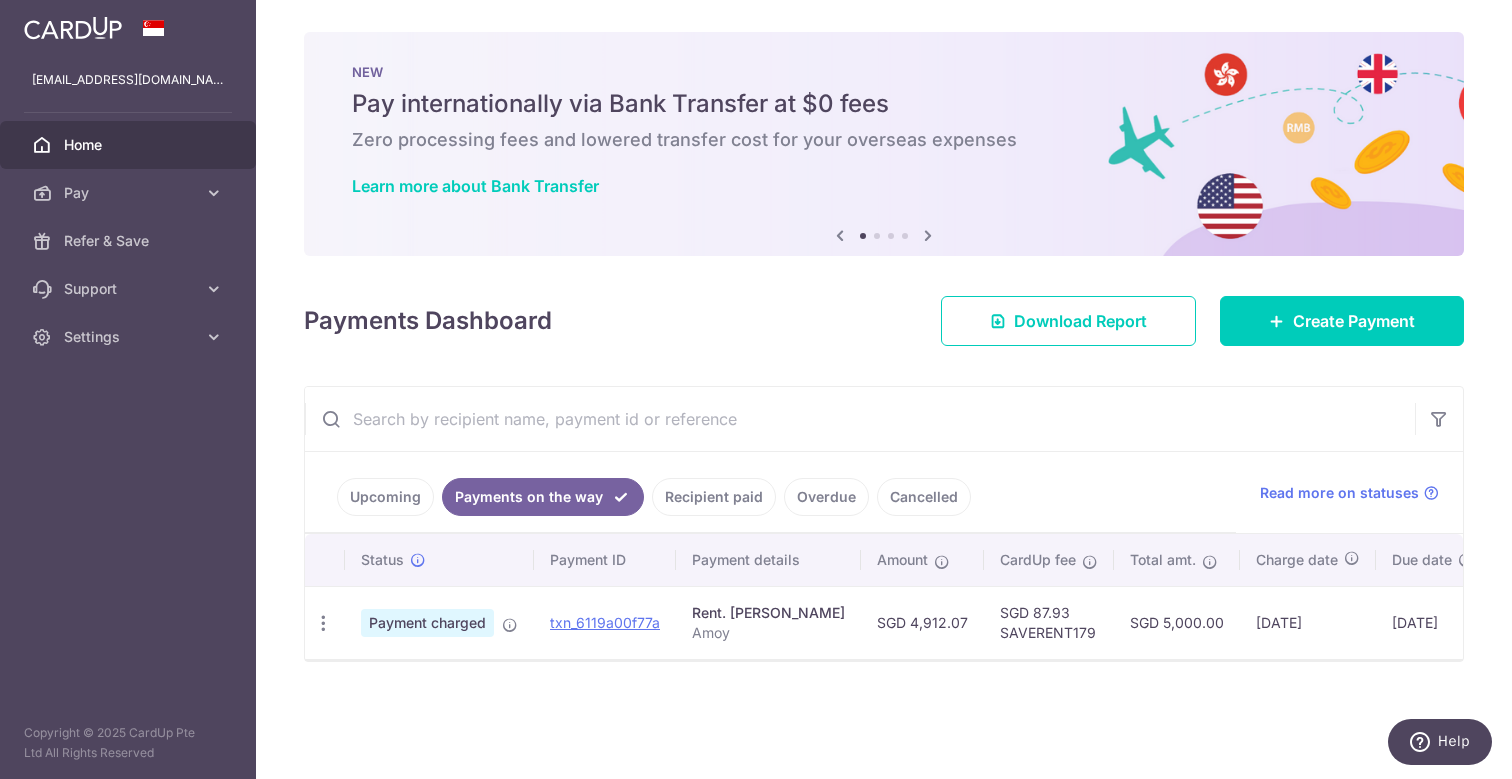 click on "Upcoming" at bounding box center (385, 497) 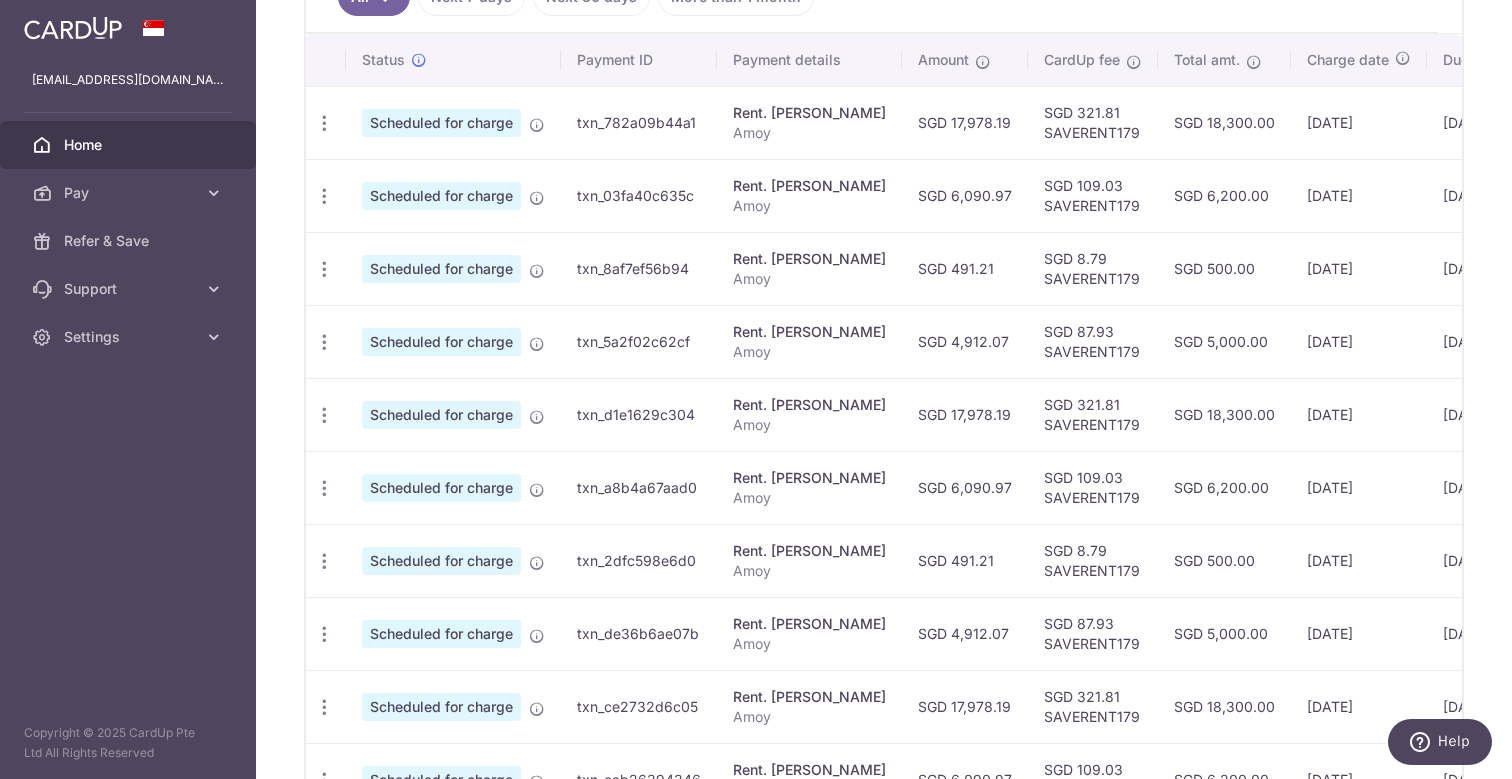 scroll, scrollTop: 767, scrollLeft: 0, axis: vertical 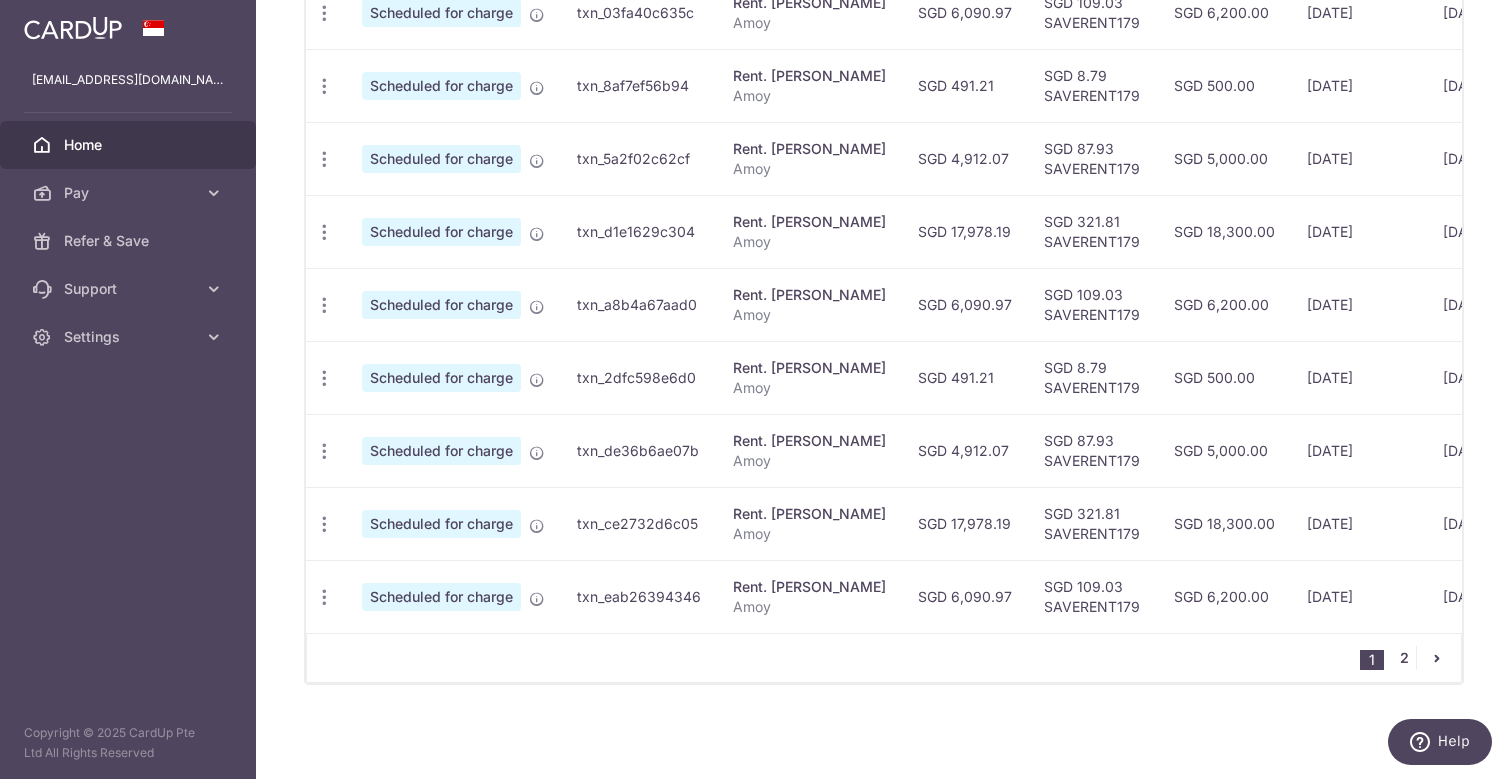 click on "2" at bounding box center [1404, 658] 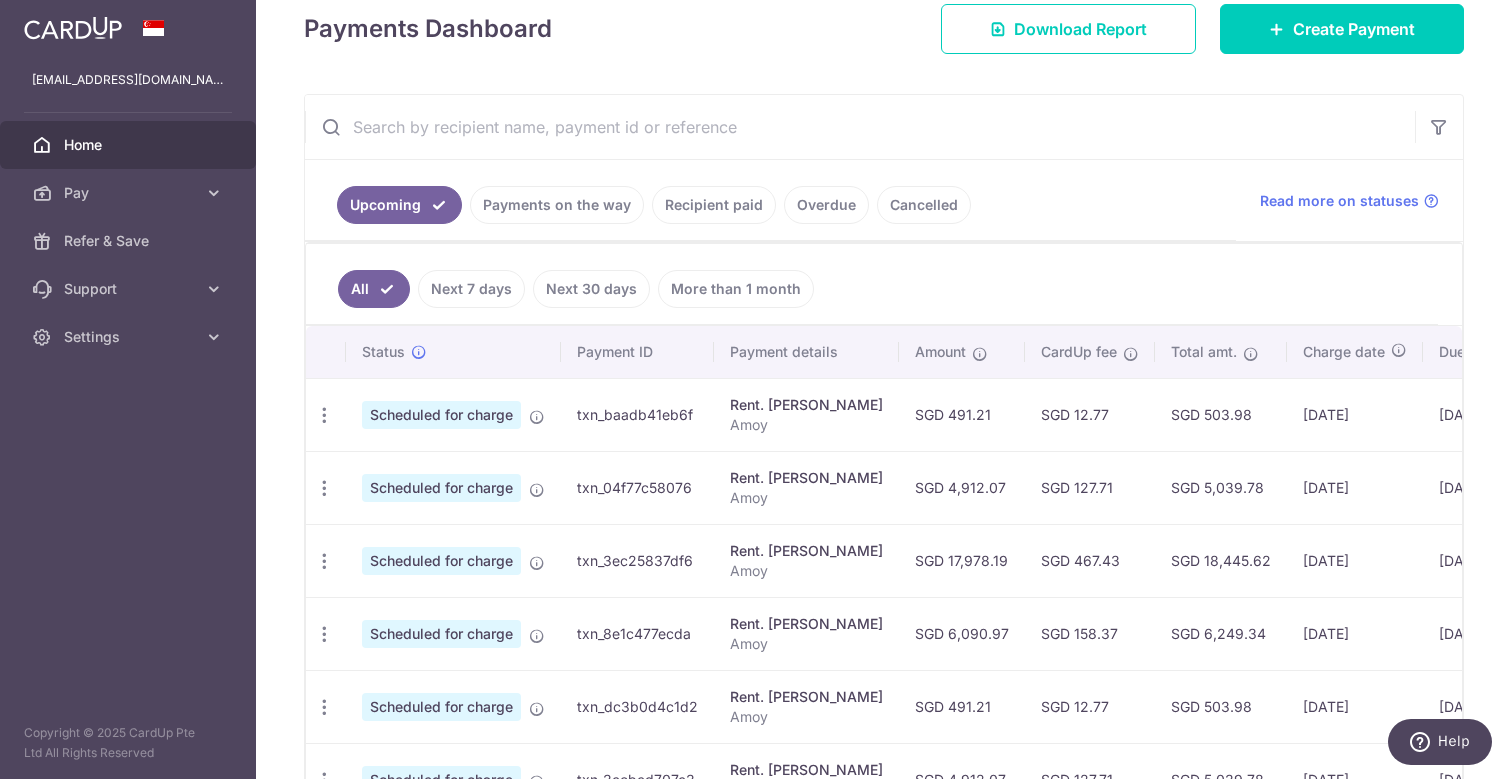 scroll, scrollTop: 318, scrollLeft: 0, axis: vertical 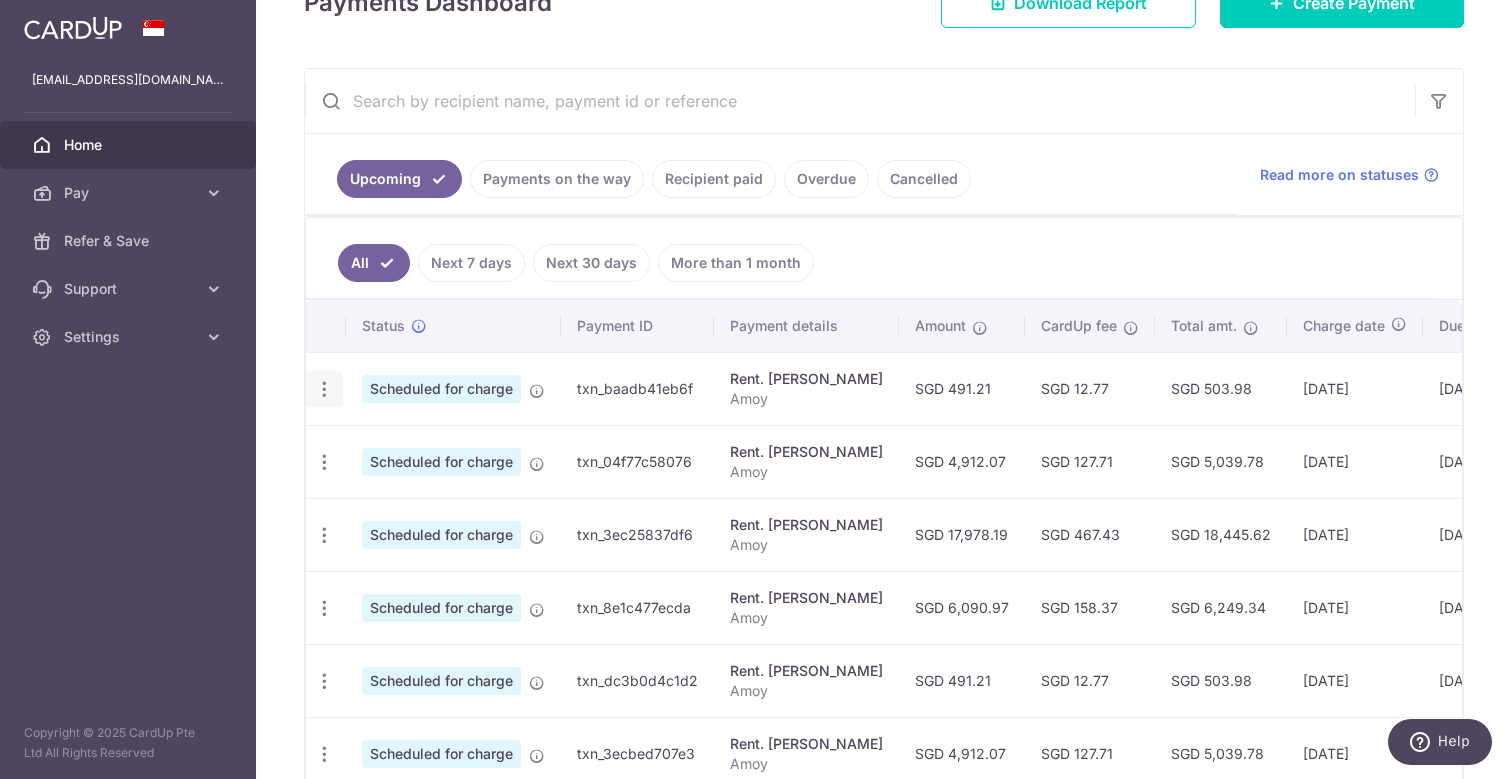 click at bounding box center (324, 389) 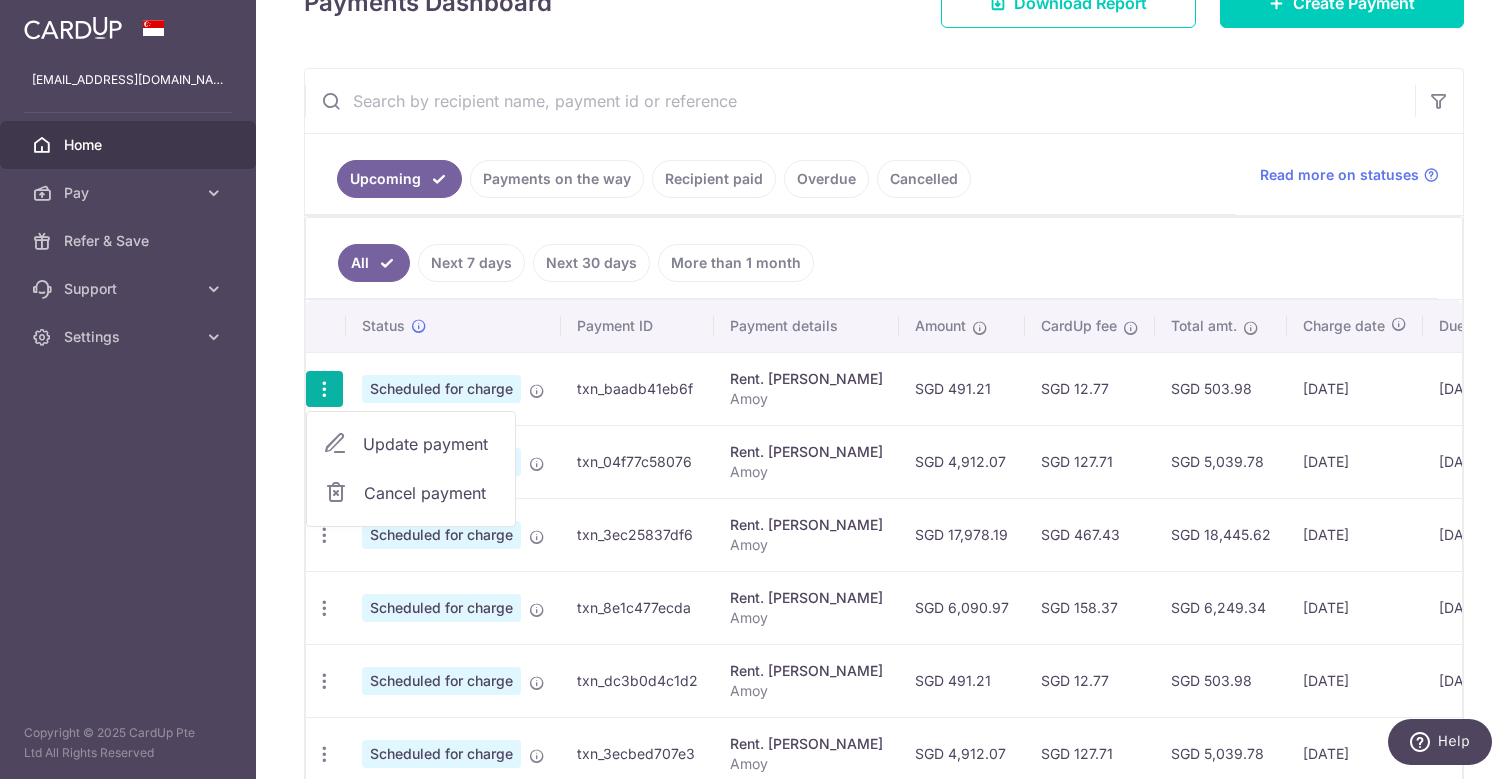 click on "Update payment" at bounding box center (431, 444) 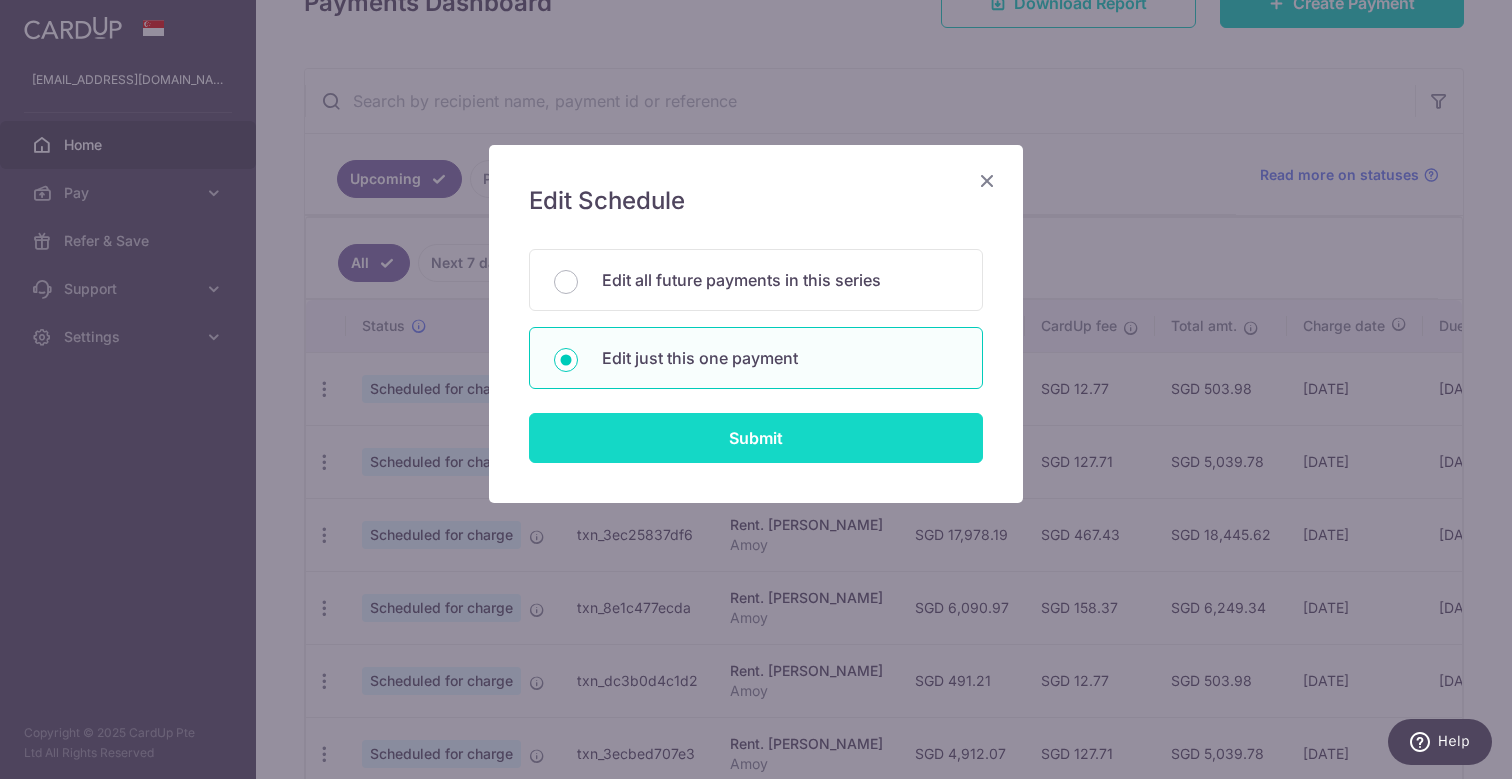 click on "Submit" at bounding box center [756, 438] 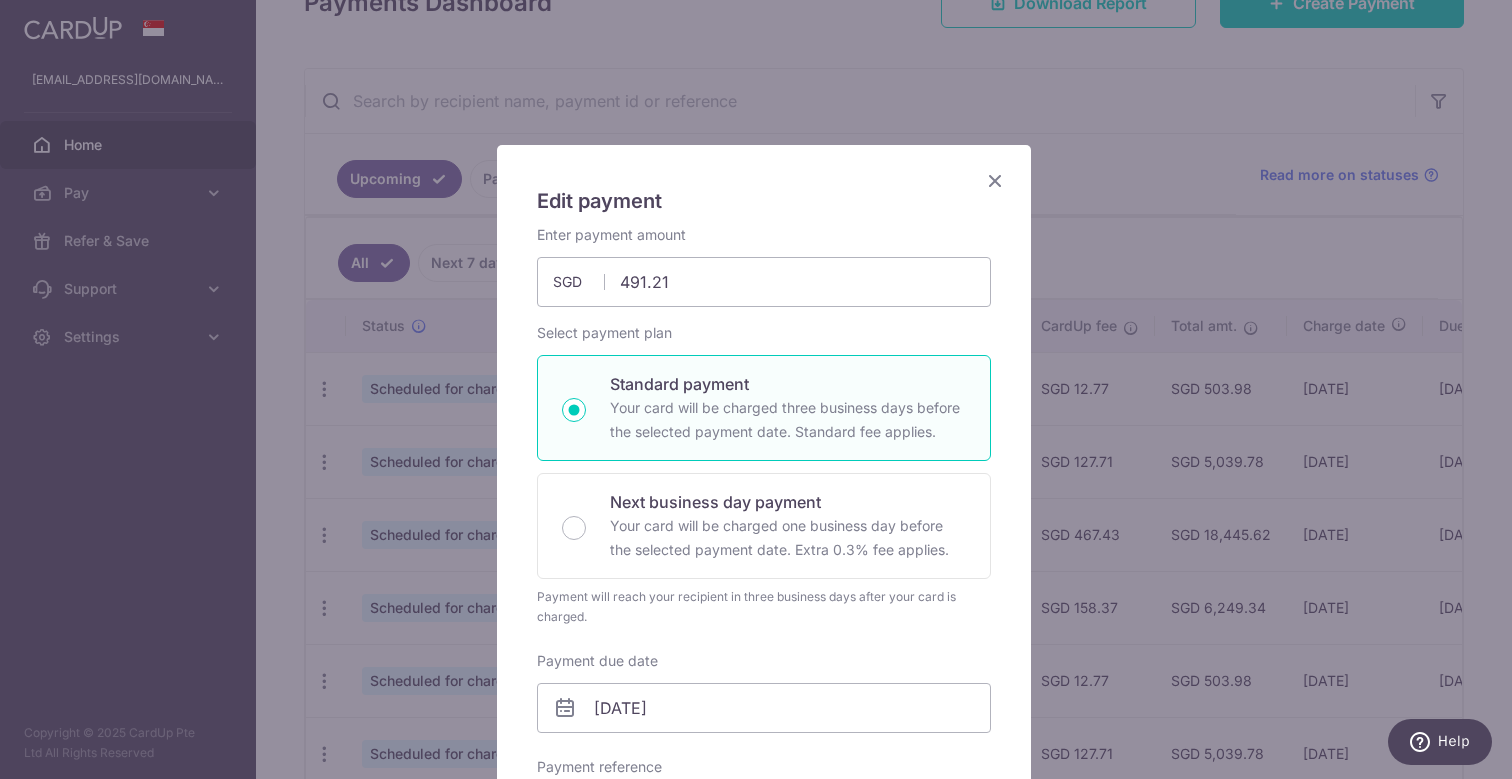 scroll, scrollTop: 527, scrollLeft: 0, axis: vertical 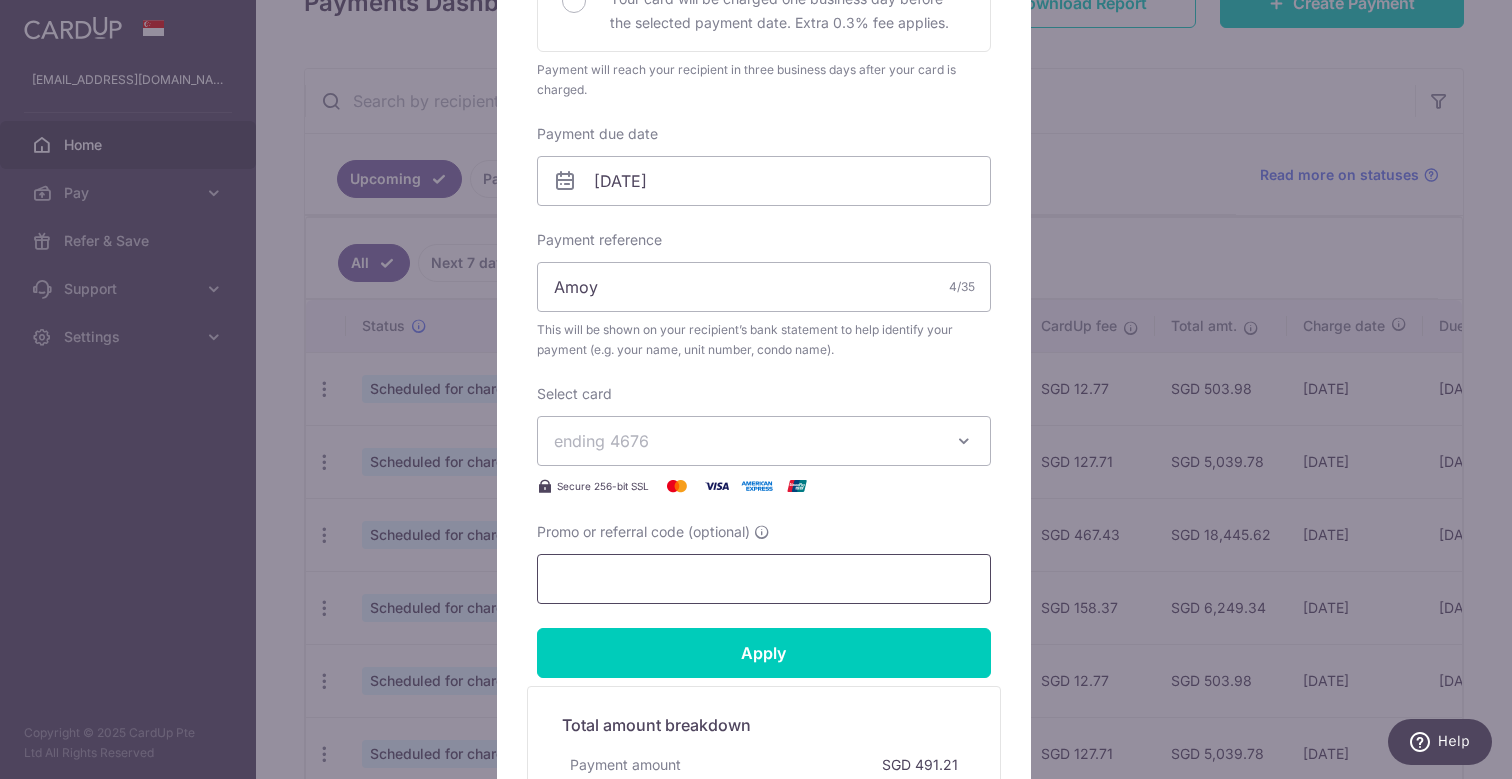 click on "Promo or referral code (optional)" at bounding box center [764, 579] 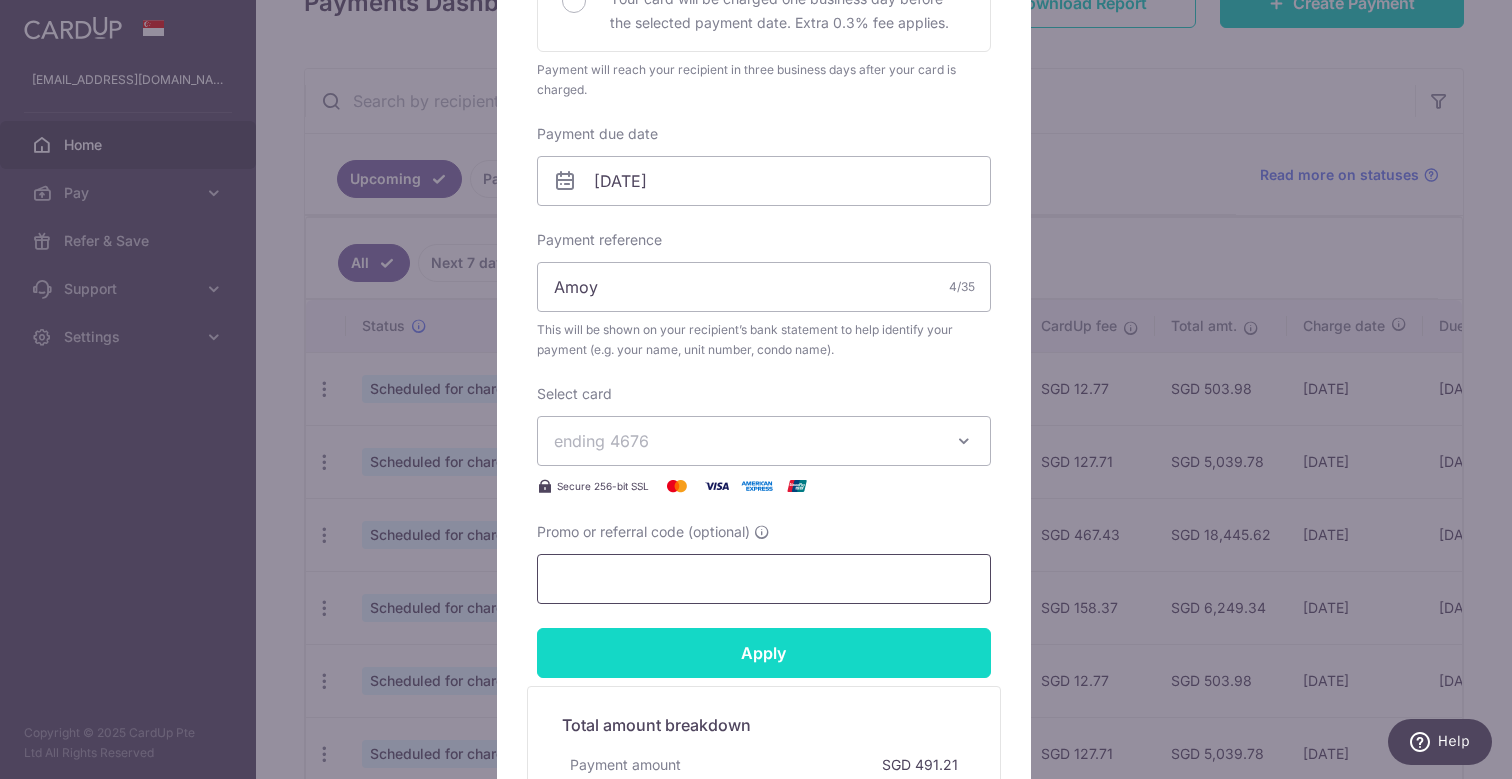 paste on "SAVERENT179" 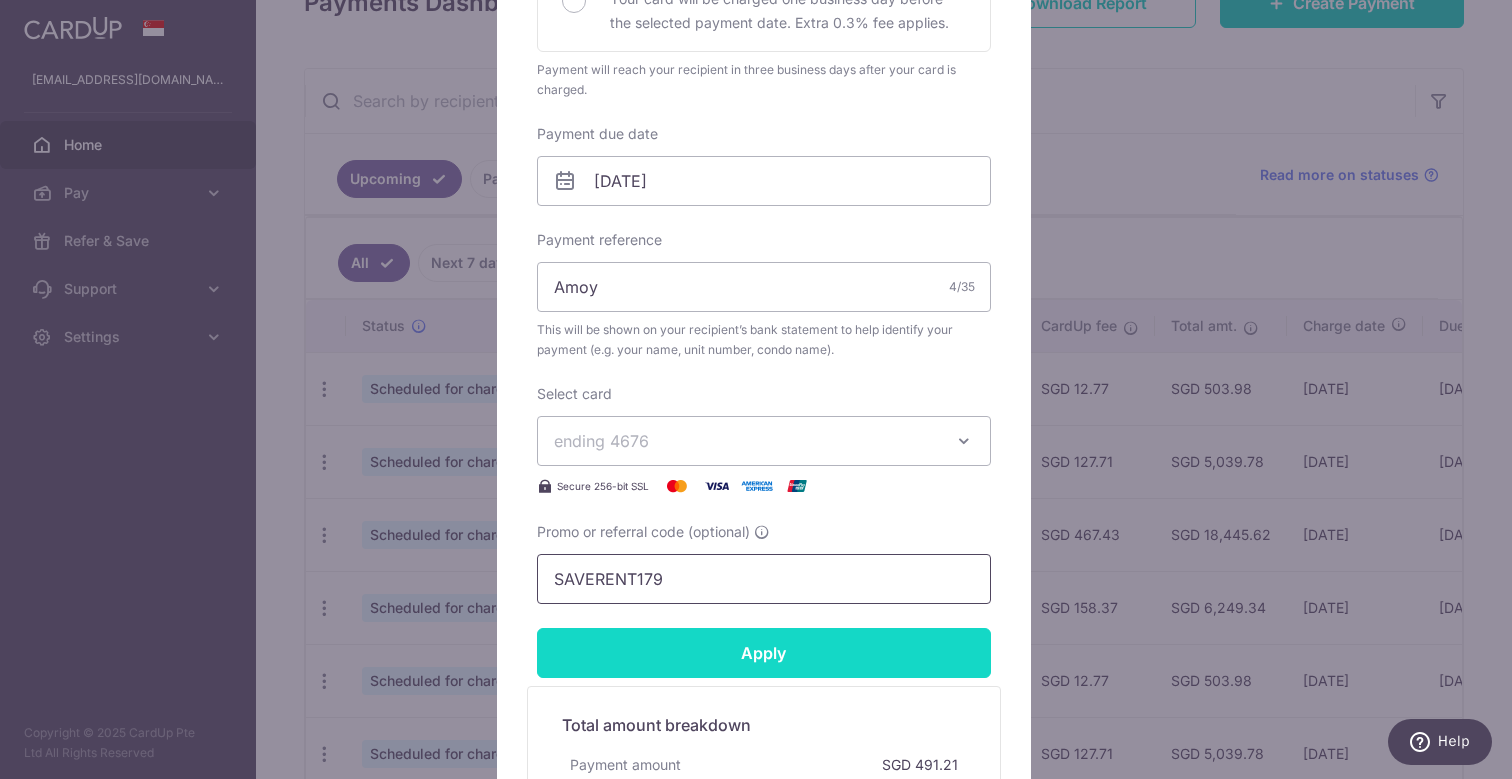 type on "SAVERENT179" 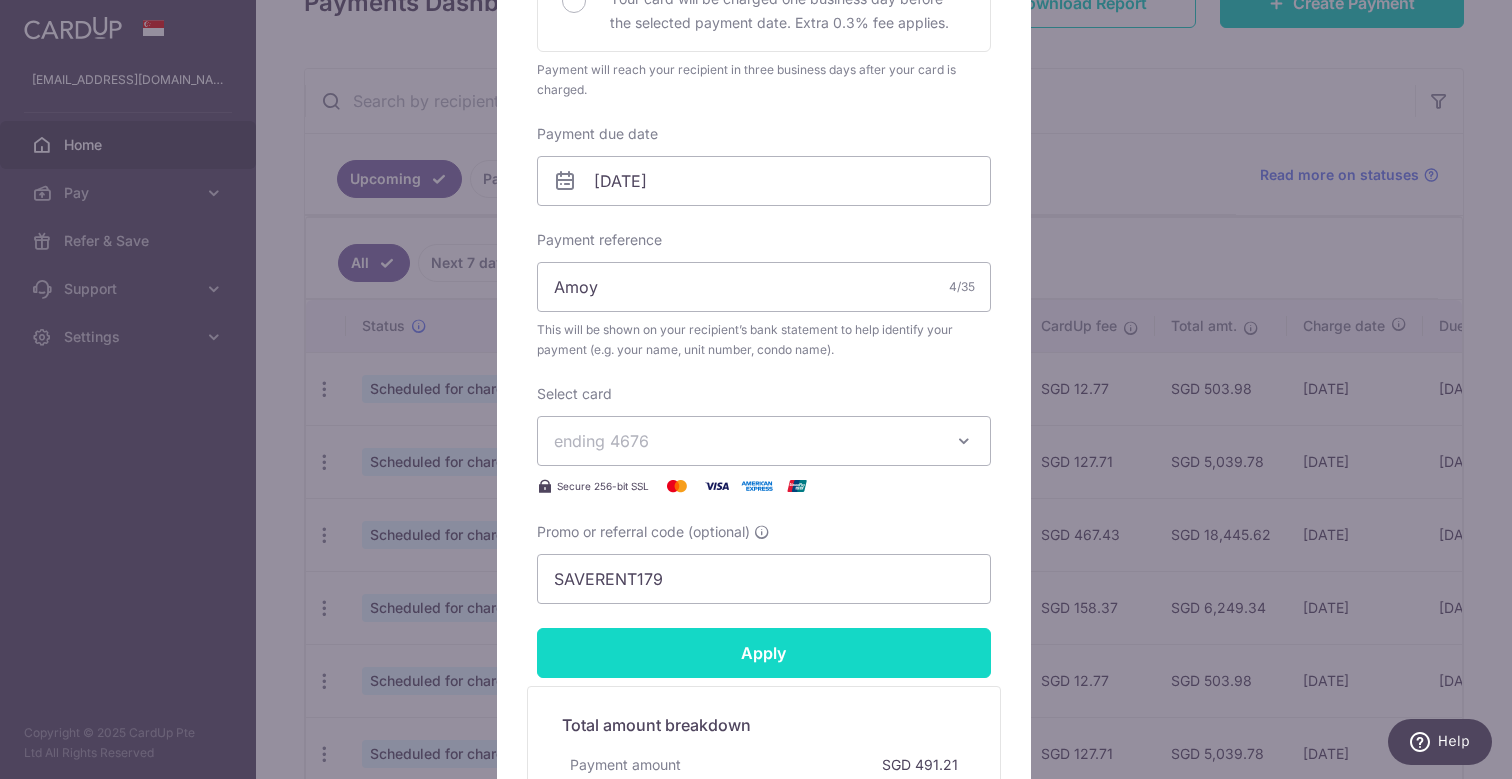 click on "Apply" at bounding box center (764, 653) 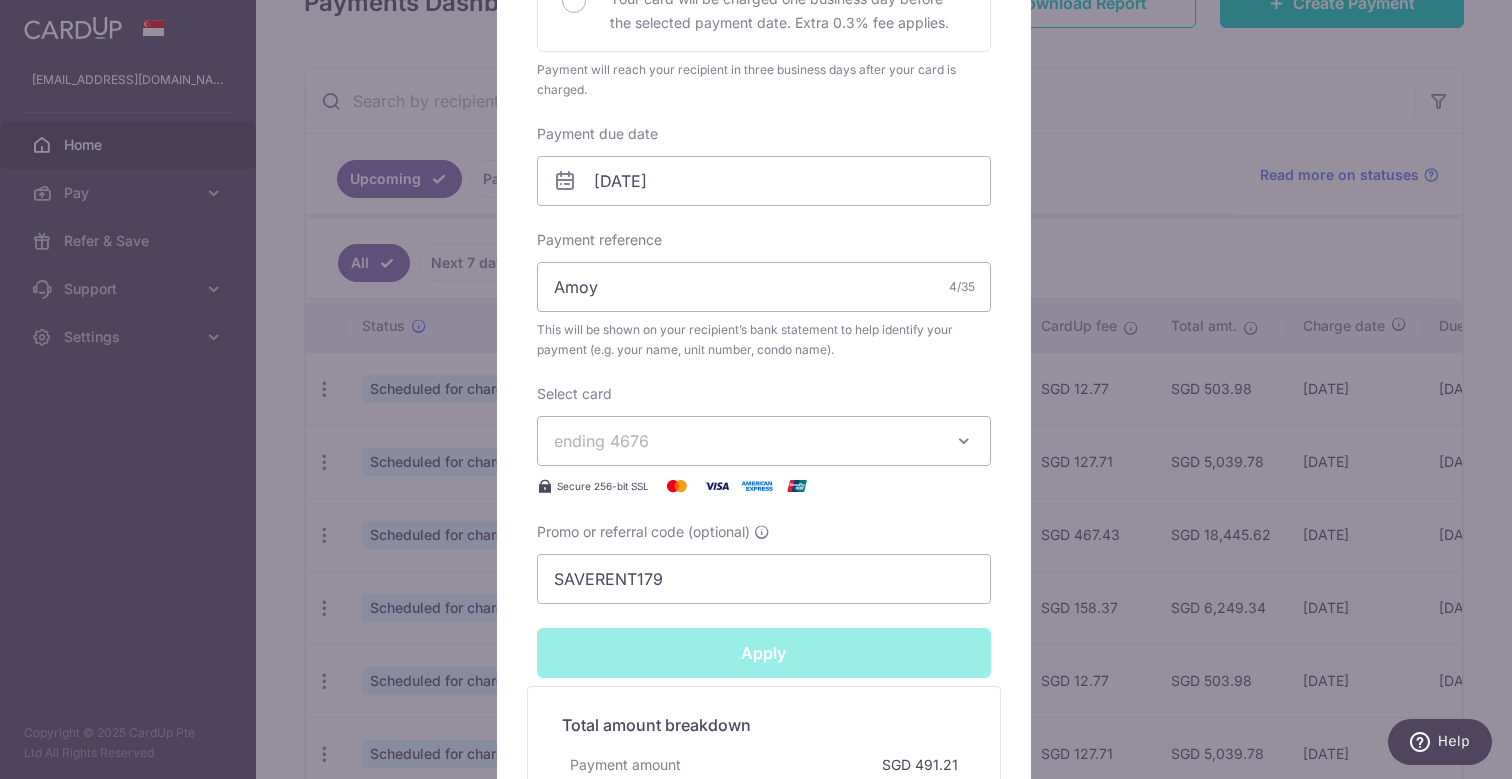 scroll, scrollTop: 0, scrollLeft: 0, axis: both 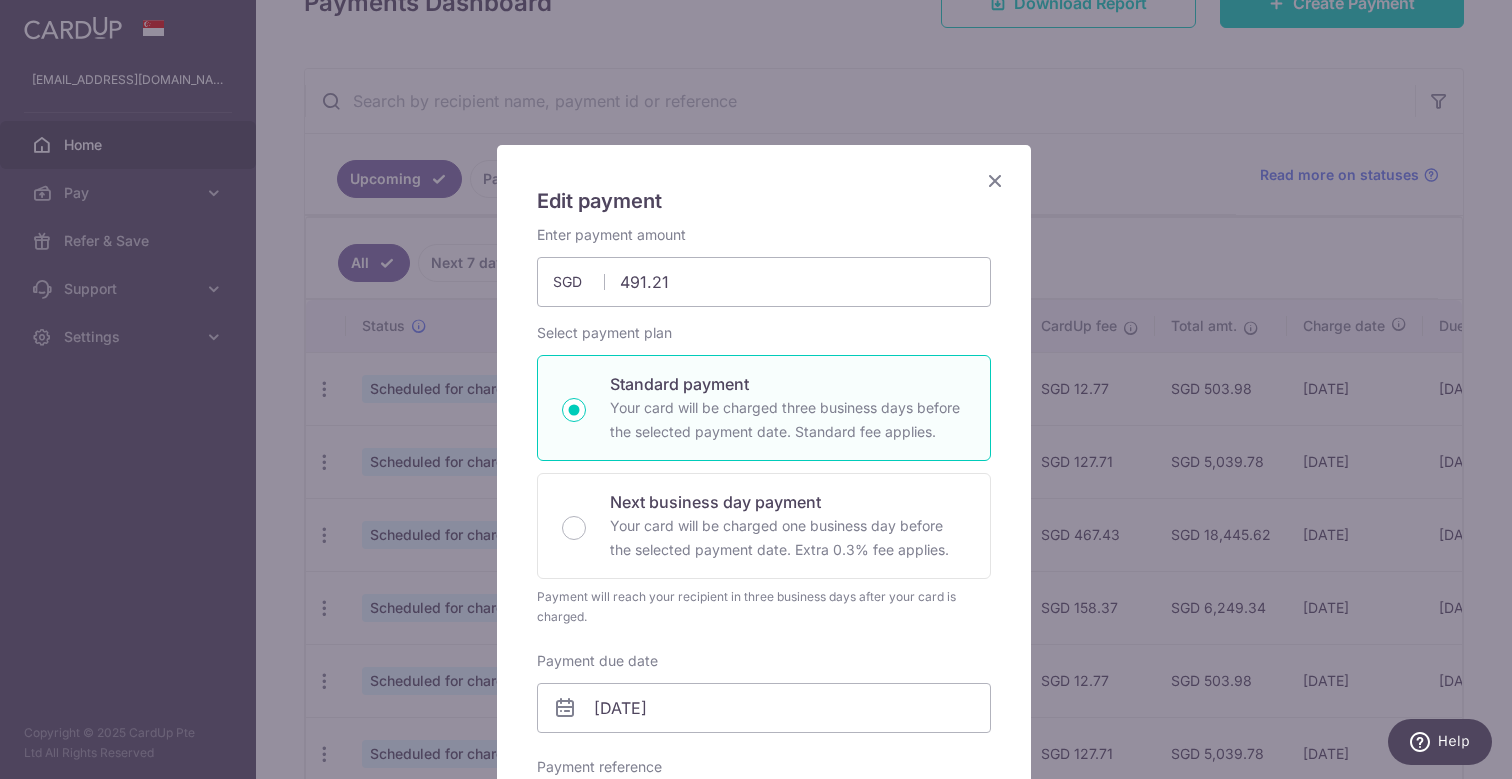 click on "Edit payment
By clicking apply,  you will make changes to all   payments to  [PERSON_NAME]  scheduled from
.
By clicking below, you confirm you are editing this payment to  [PERSON_NAME]  on
[DATE] ." at bounding box center (756, 389) 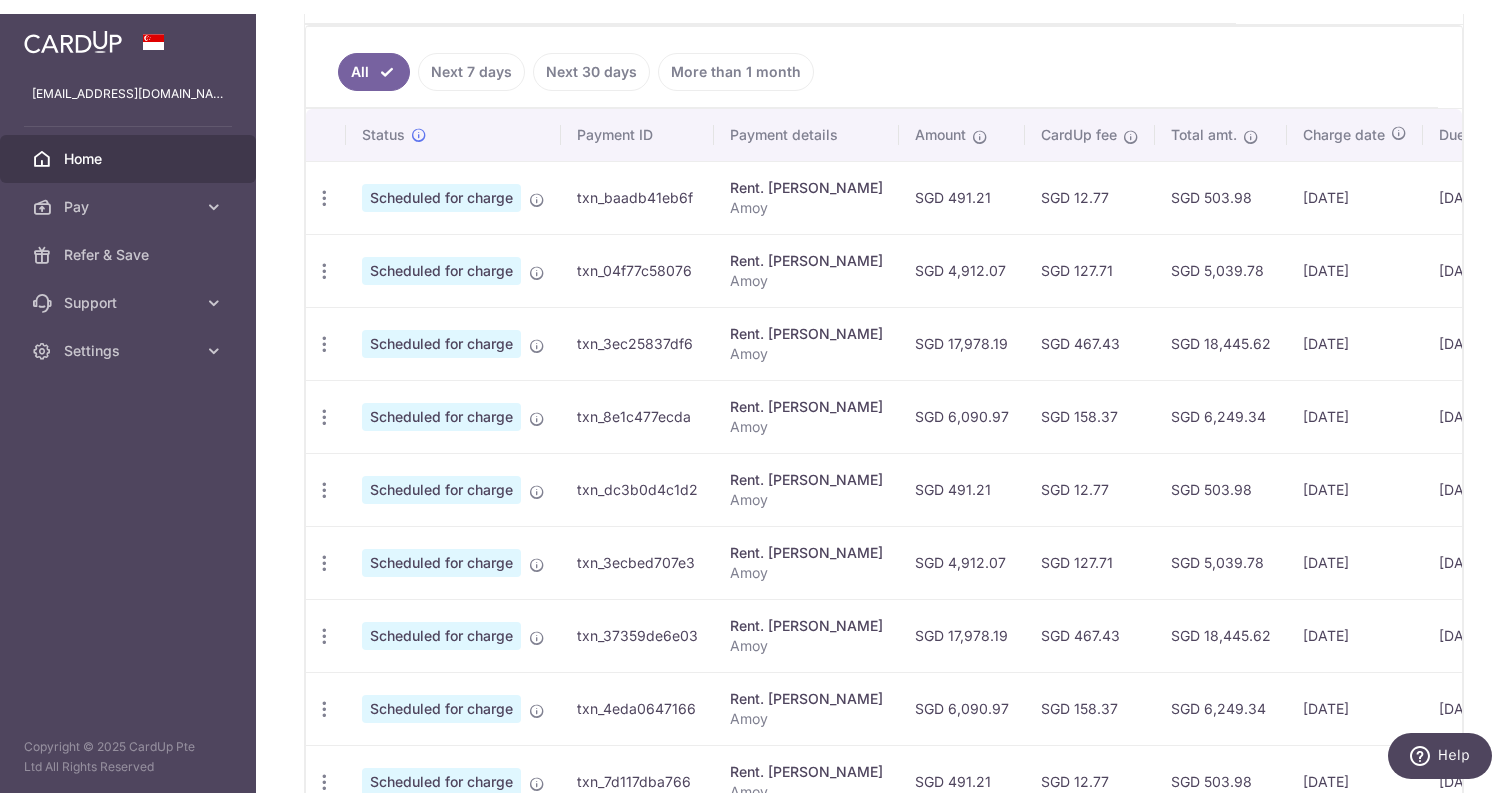 scroll, scrollTop: 549, scrollLeft: 0, axis: vertical 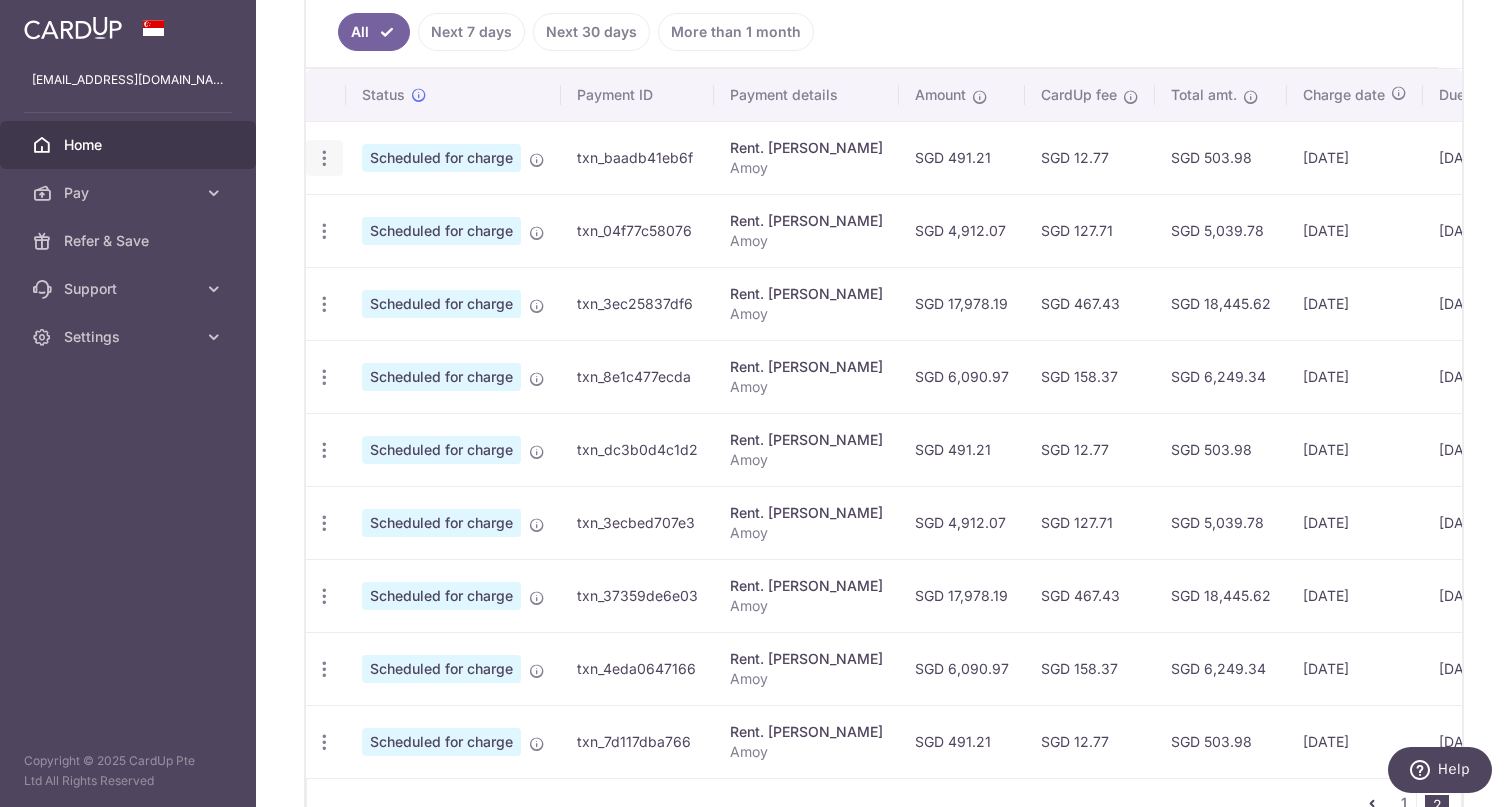 click at bounding box center (324, 158) 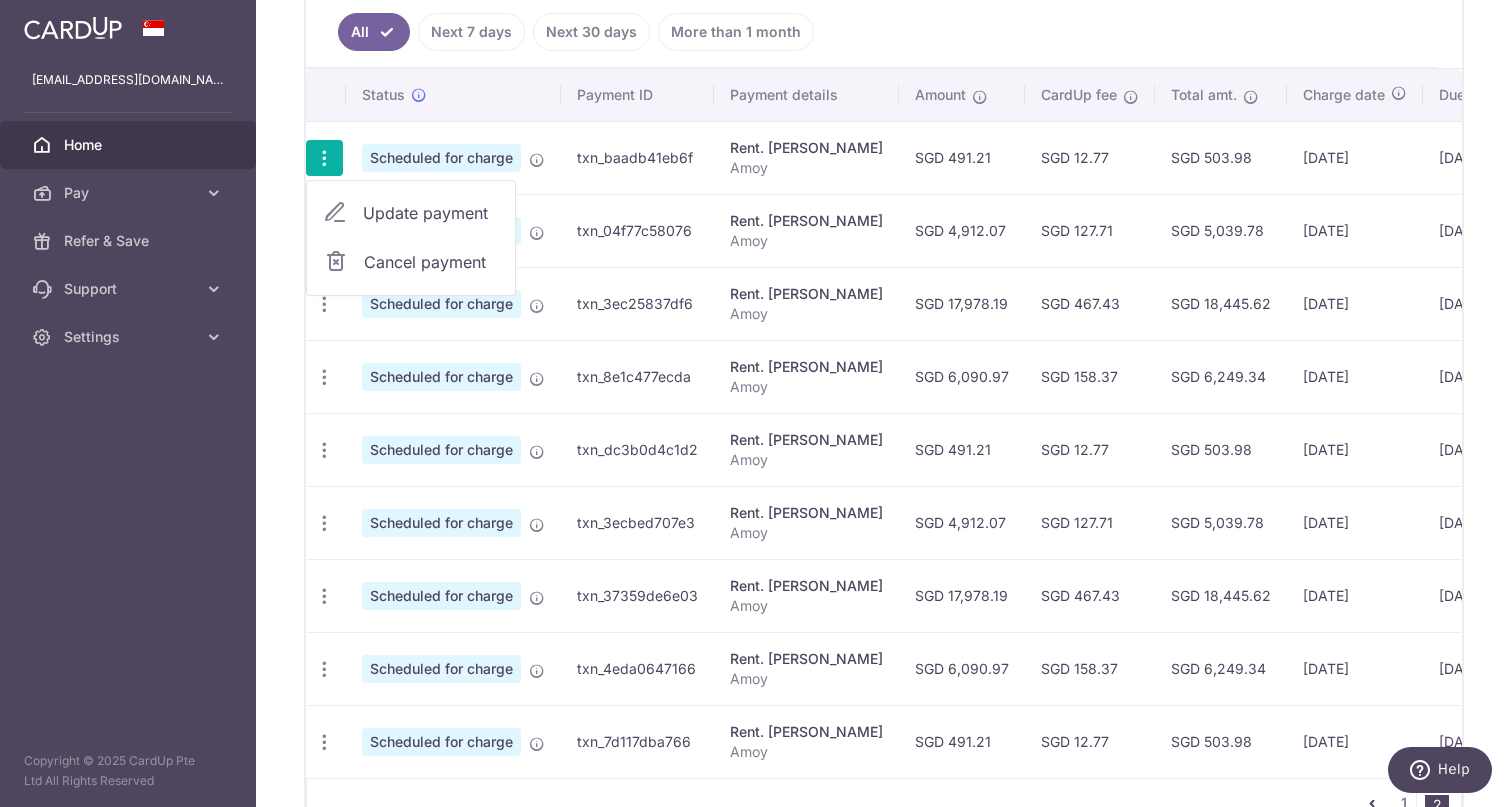click on "Update payment" at bounding box center (431, 213) 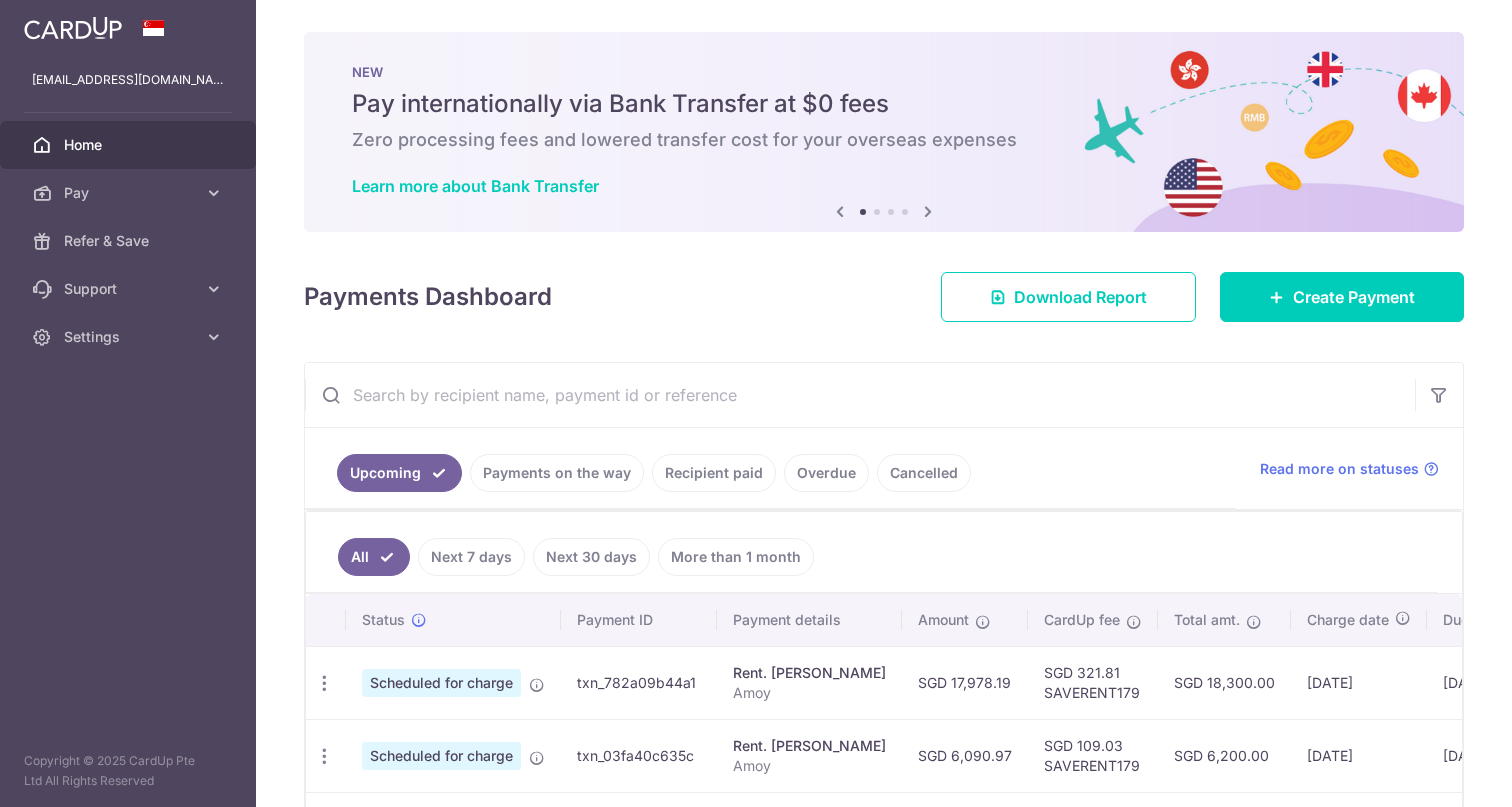 scroll, scrollTop: 0, scrollLeft: 0, axis: both 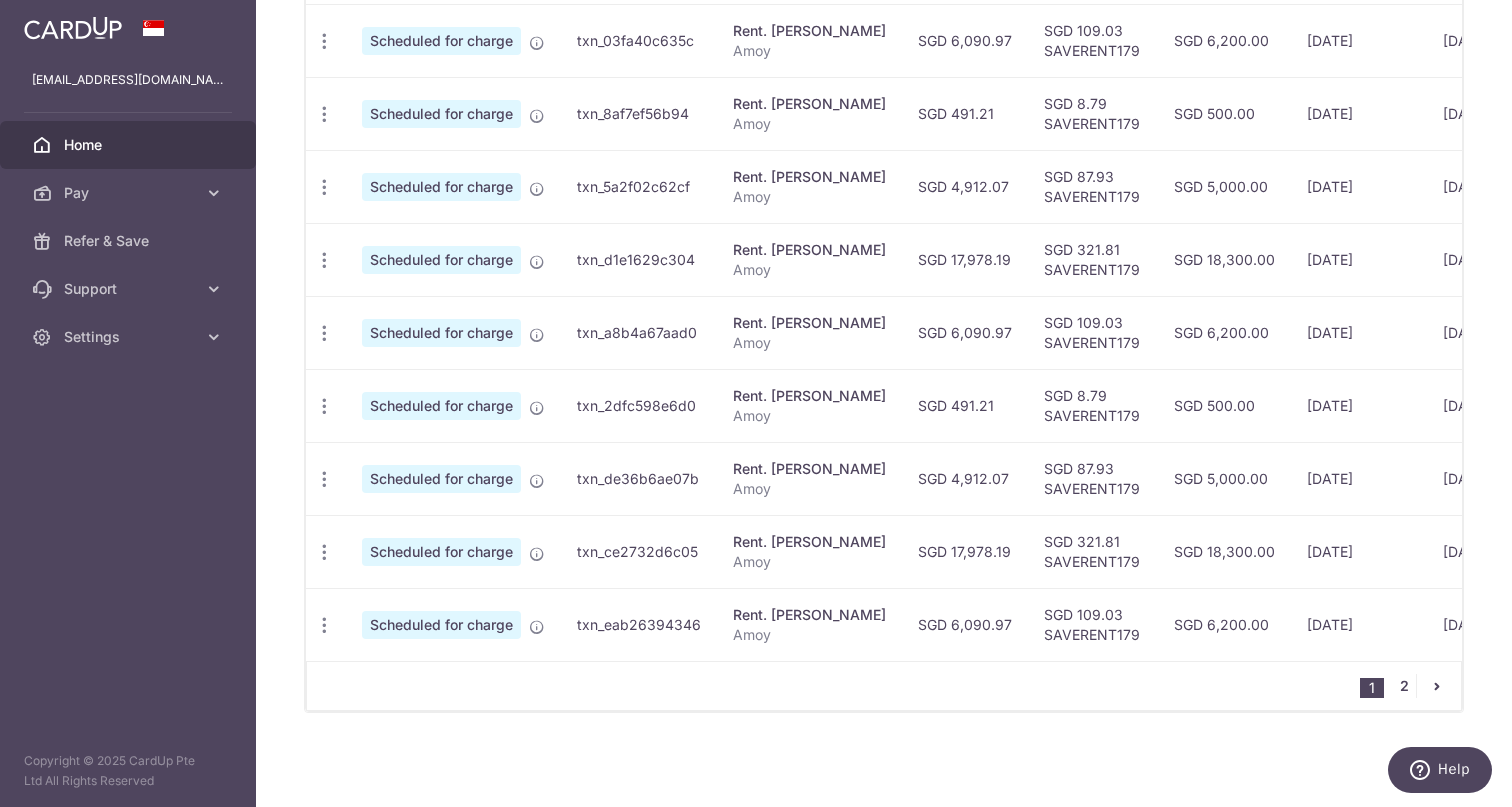 click on "2" at bounding box center [1404, 686] 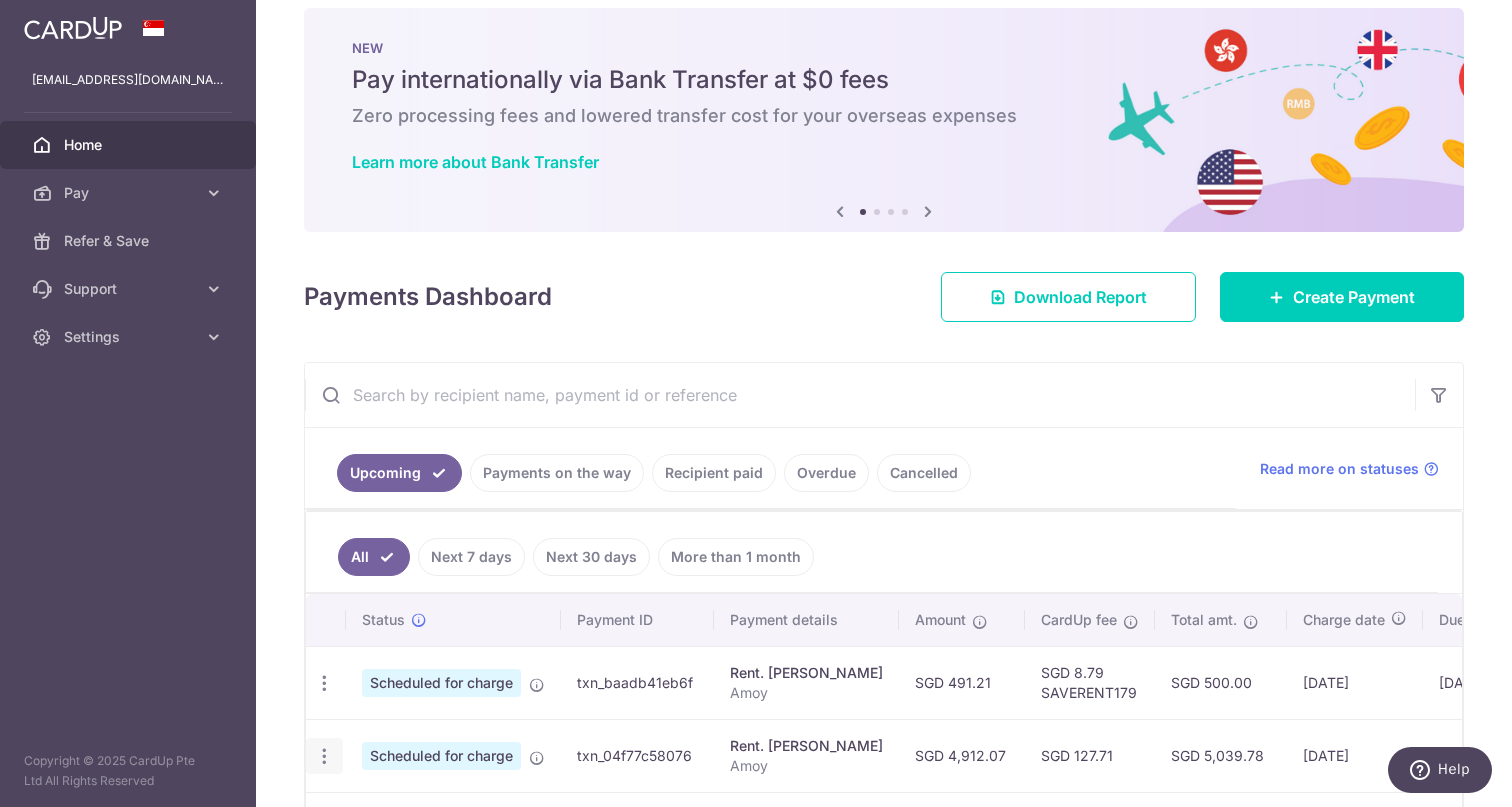 click at bounding box center [324, 683] 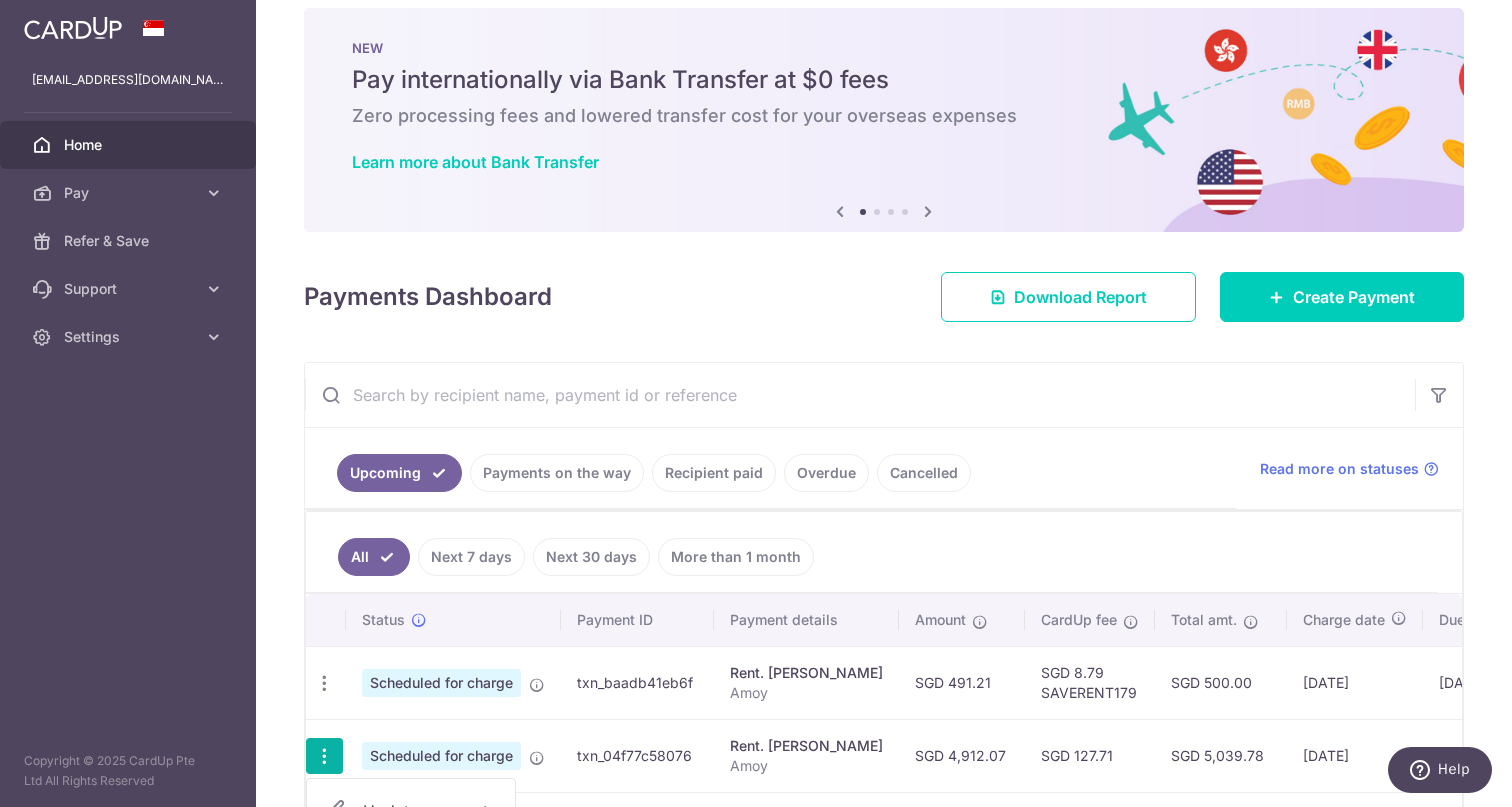 scroll, scrollTop: 435, scrollLeft: 0, axis: vertical 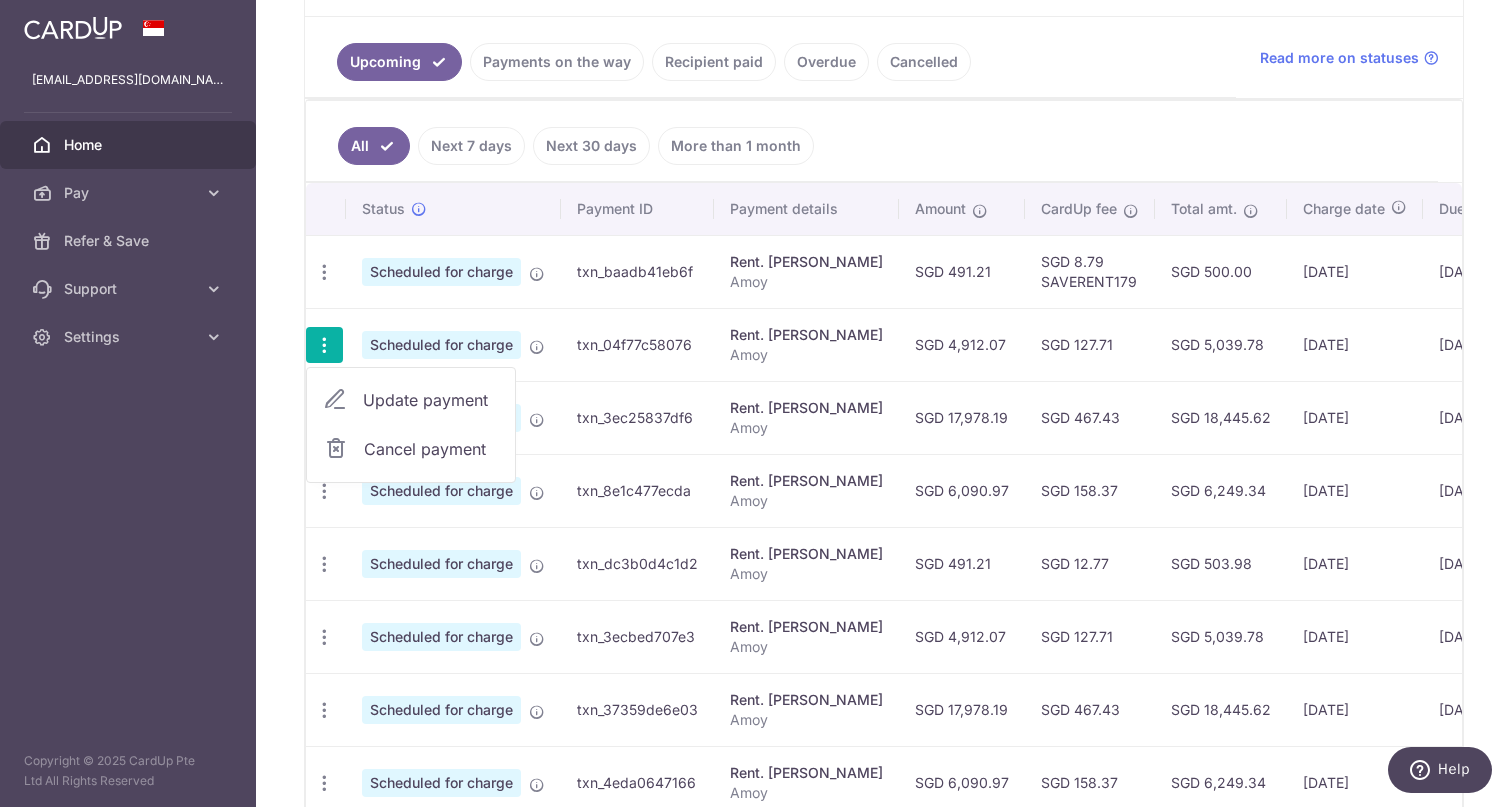 click on "Update payment" at bounding box center (431, 400) 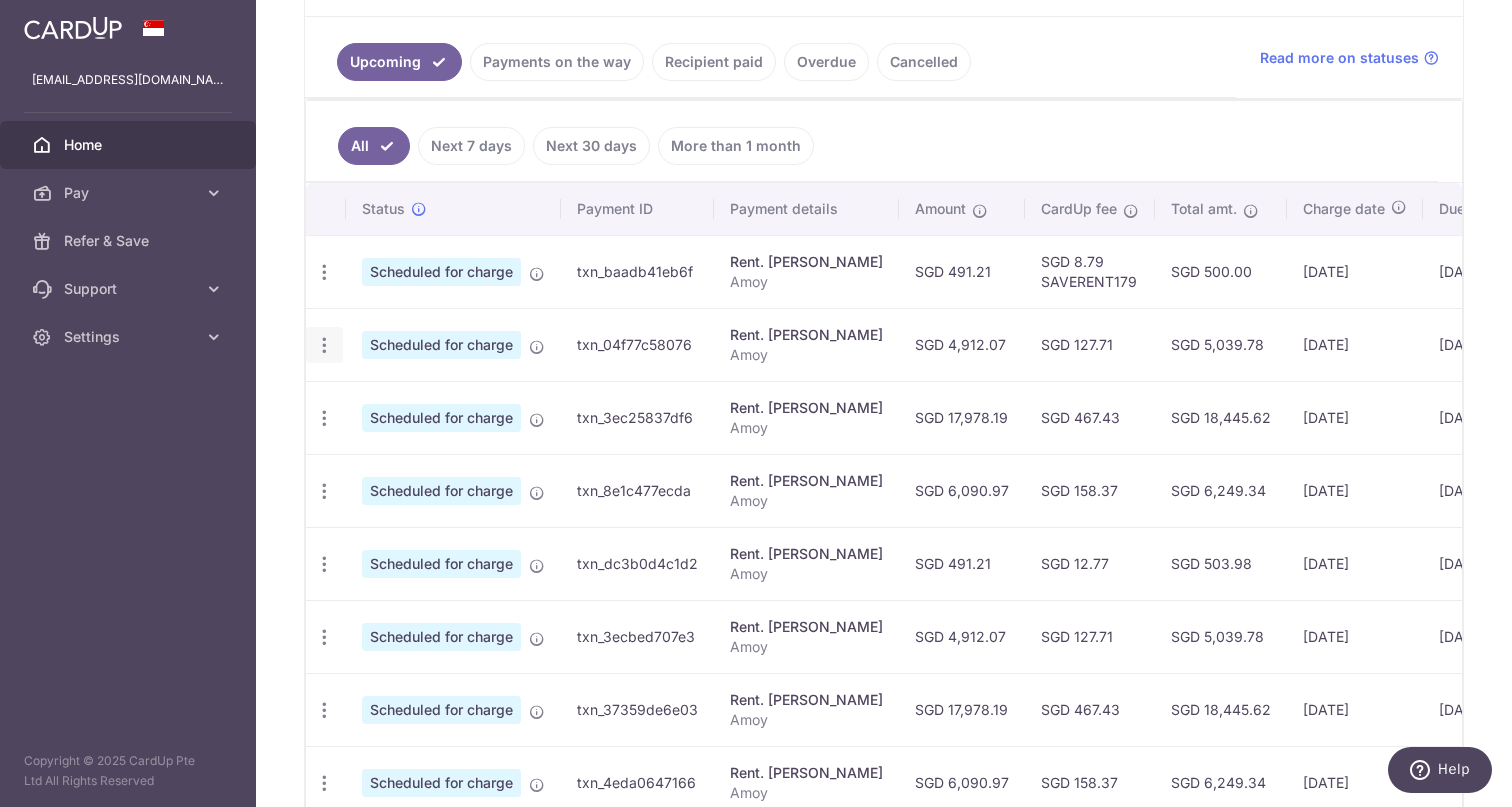 click at bounding box center (324, 272) 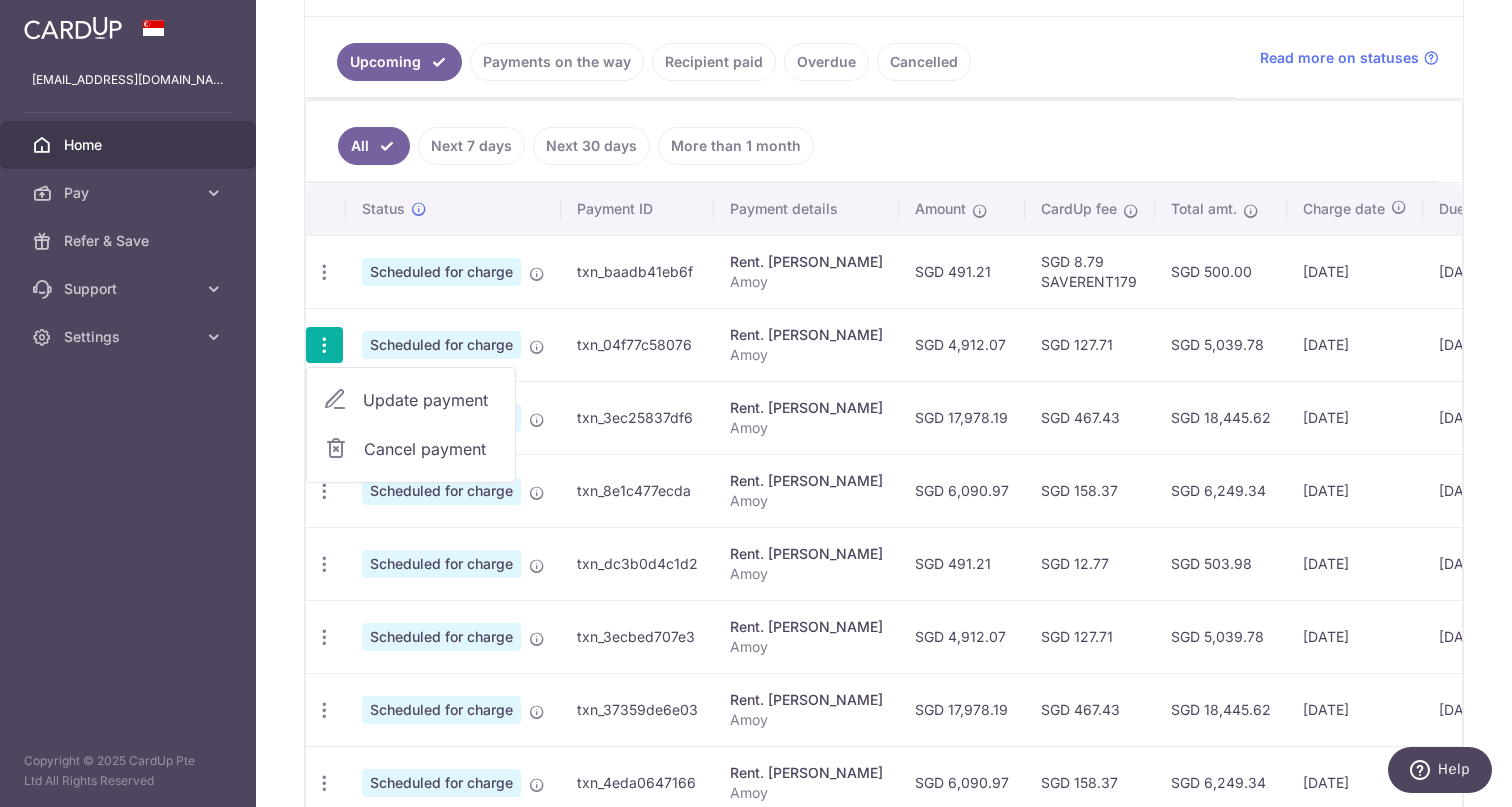 click on "Update payment" at bounding box center [431, 400] 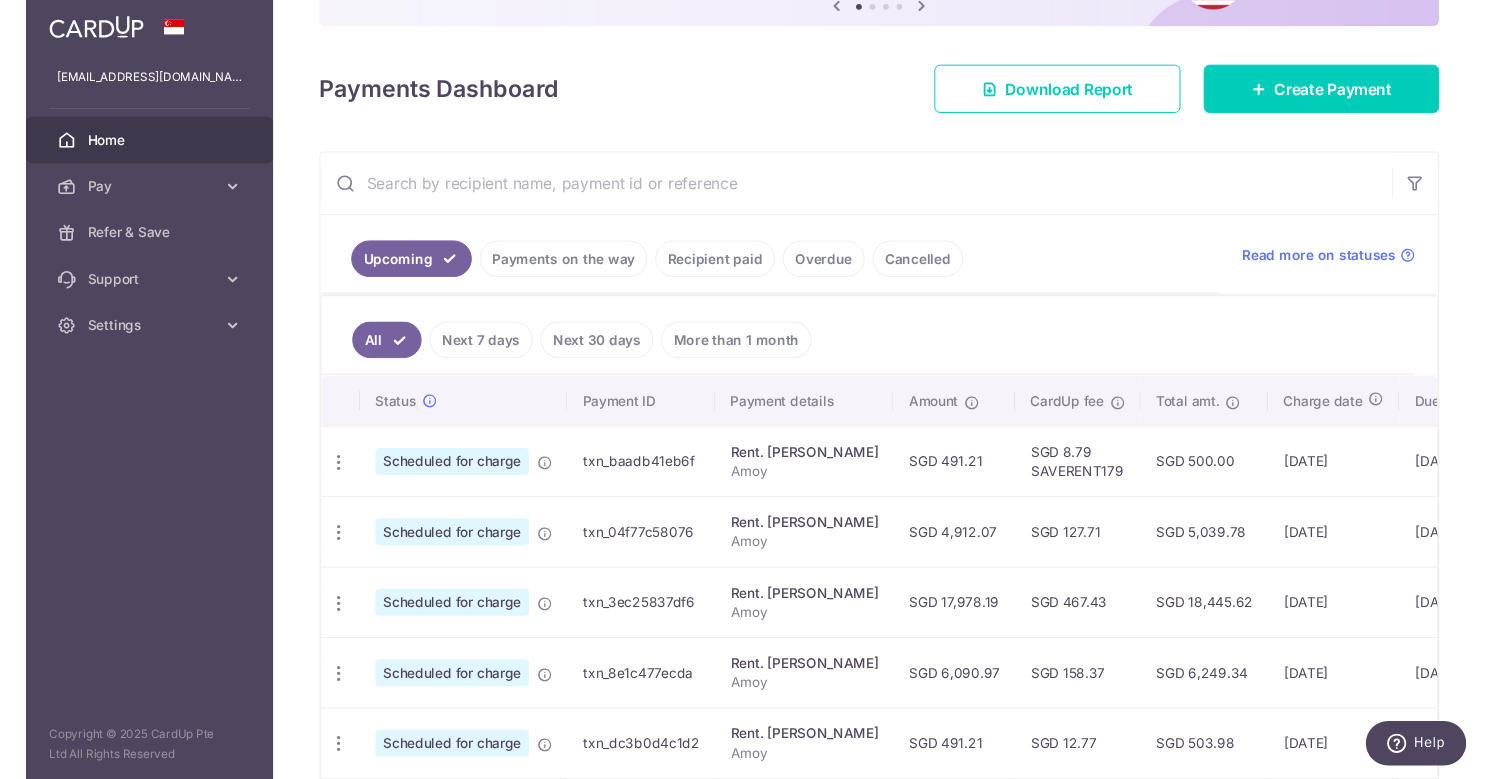 scroll, scrollTop: 242, scrollLeft: 0, axis: vertical 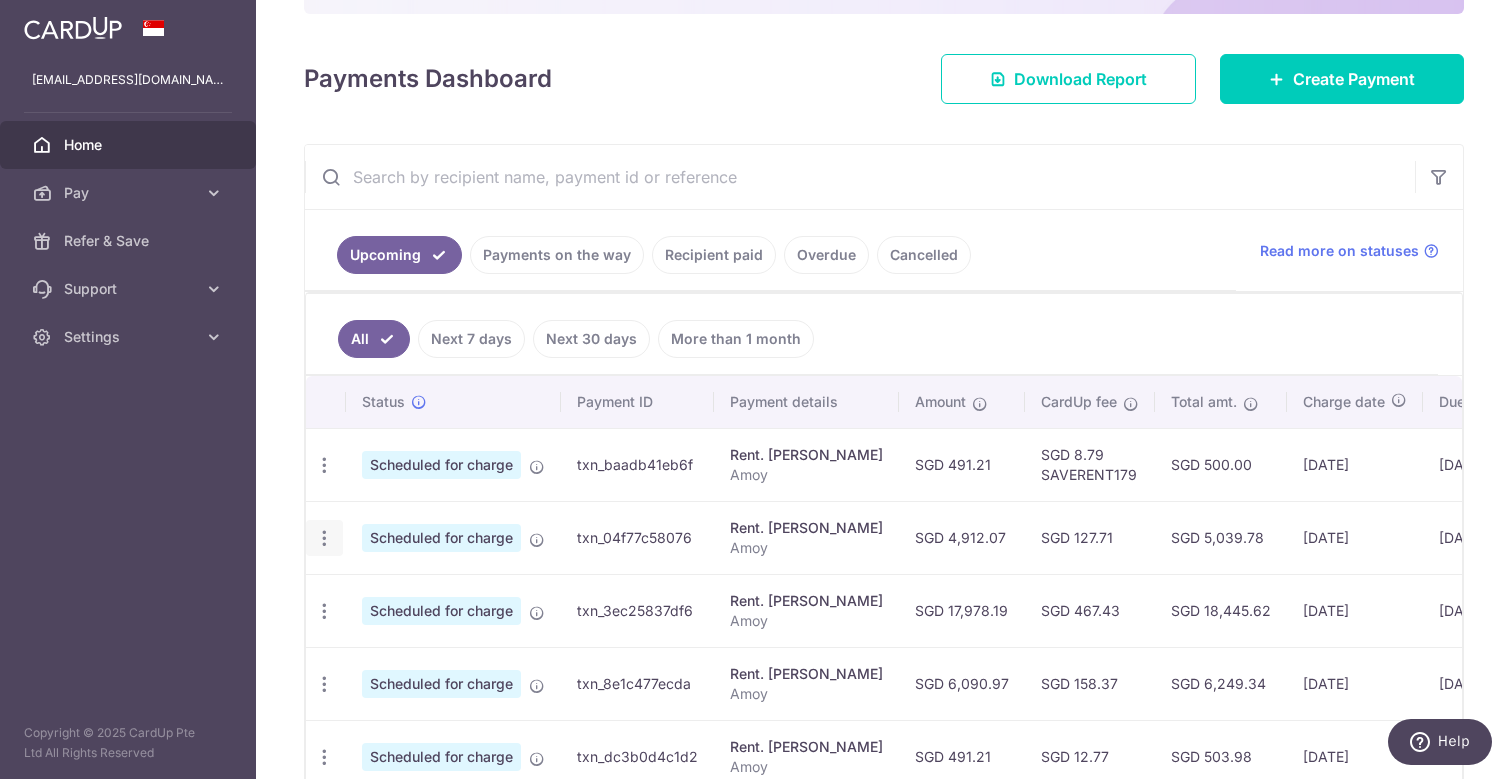 click at bounding box center [324, 465] 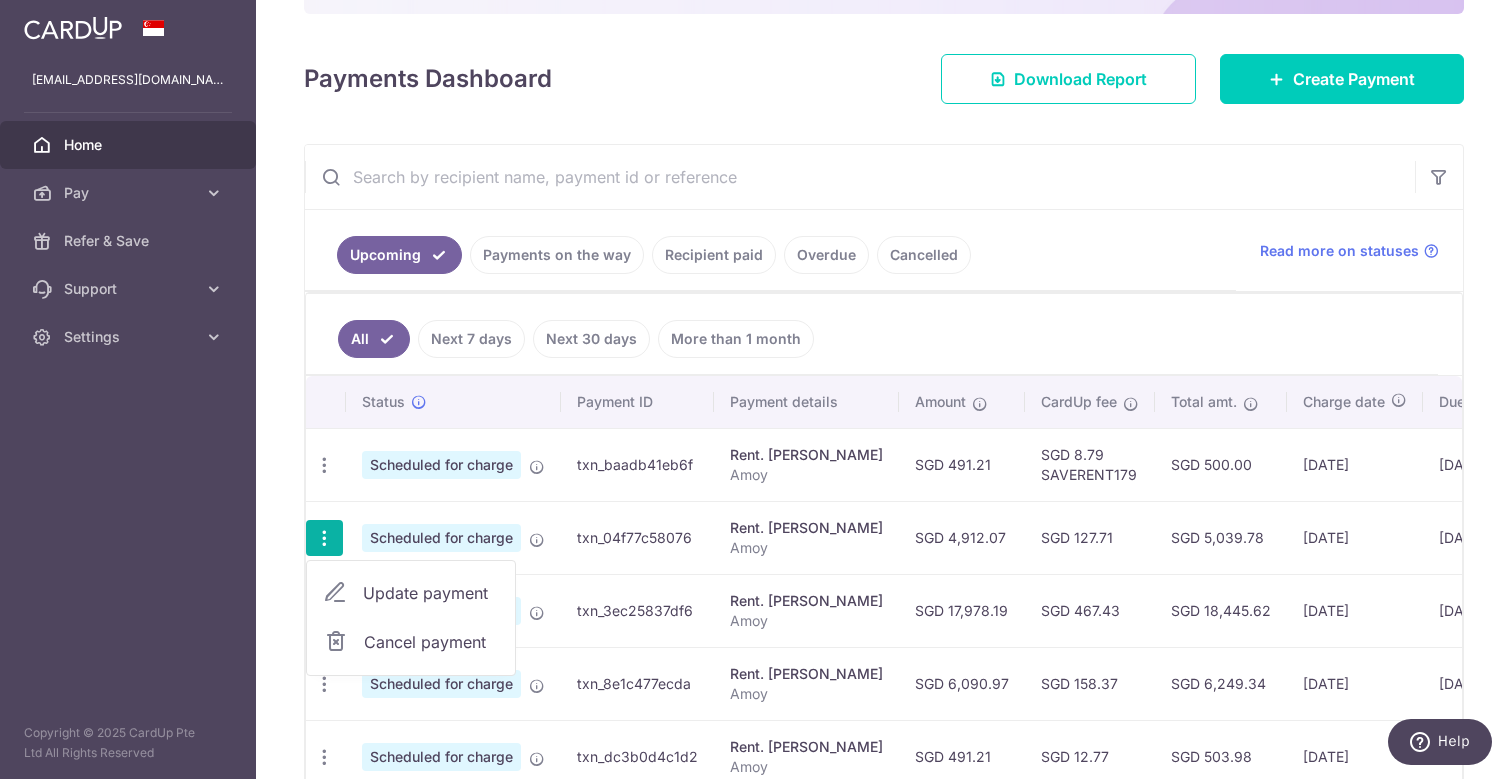 click on "Update payment" at bounding box center [431, 593] 